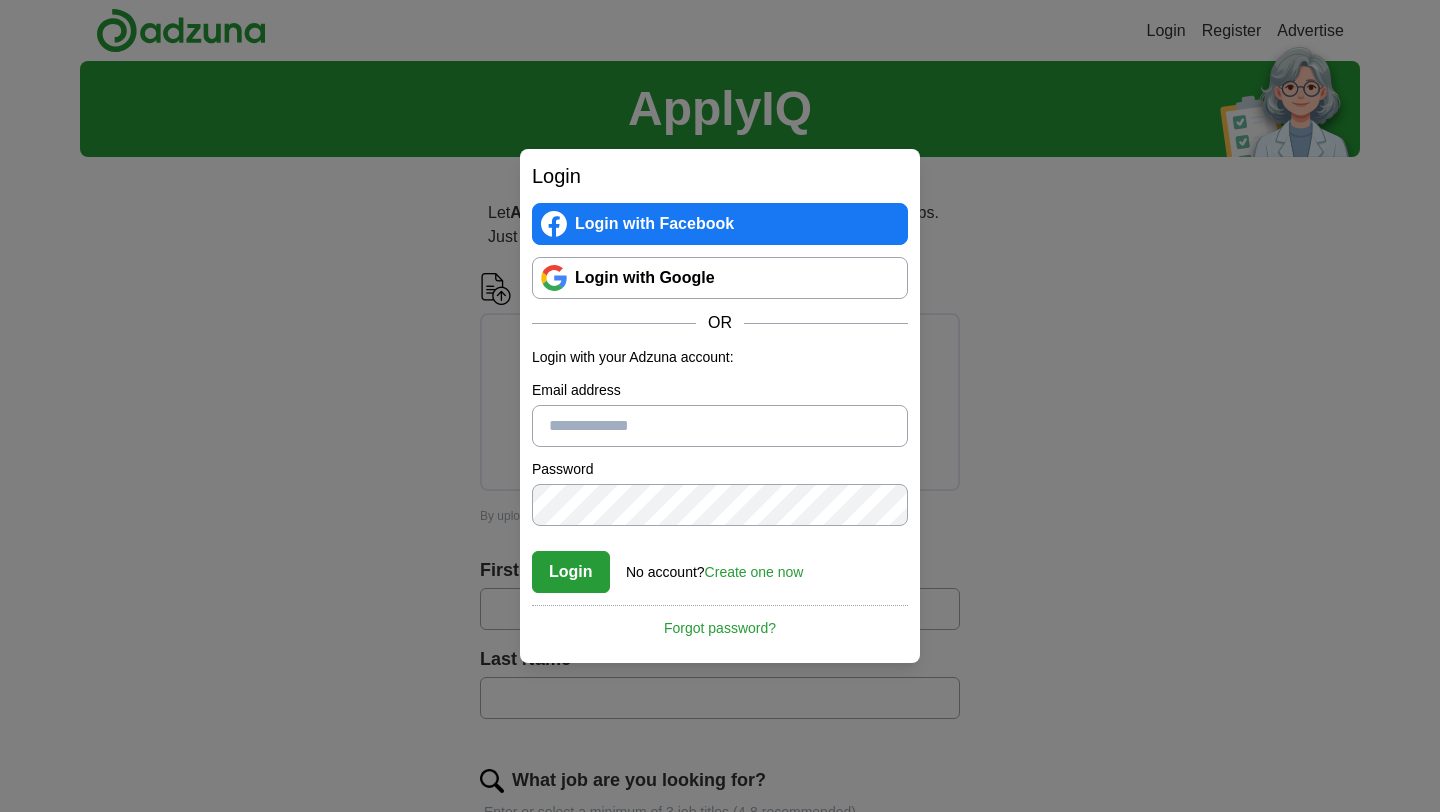scroll, scrollTop: 0, scrollLeft: 0, axis: both 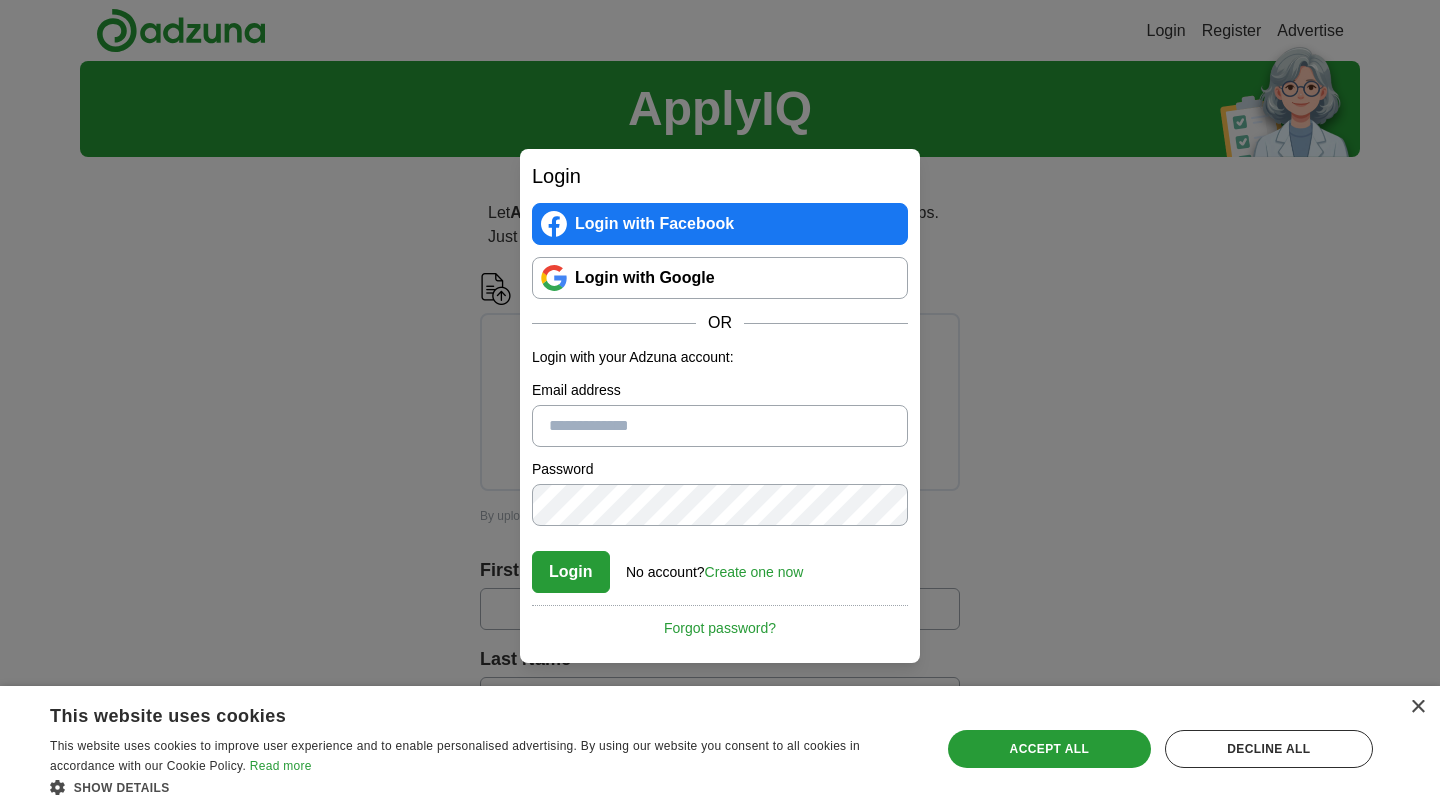 click on "Create one now" at bounding box center [754, 572] 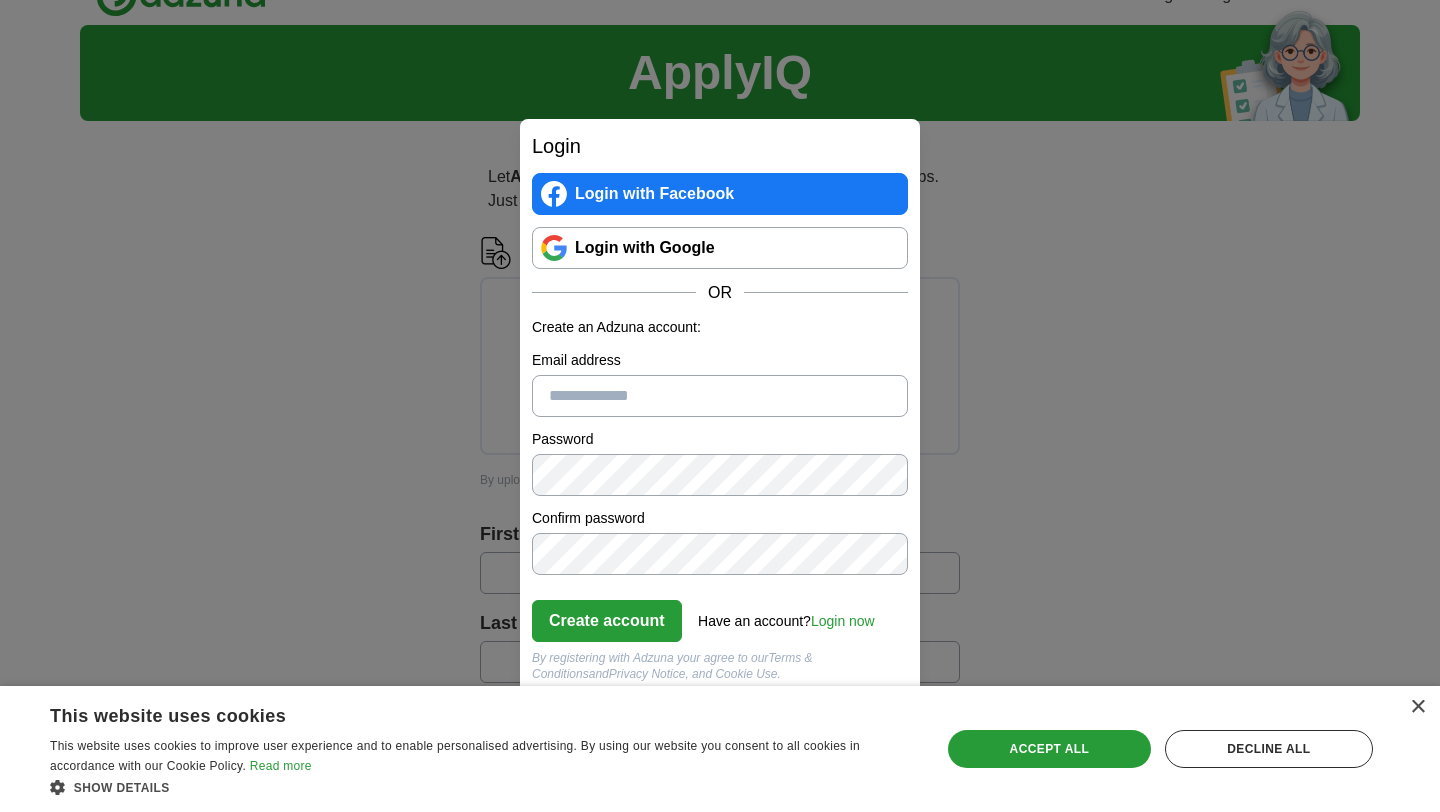 scroll, scrollTop: 49, scrollLeft: 0, axis: vertical 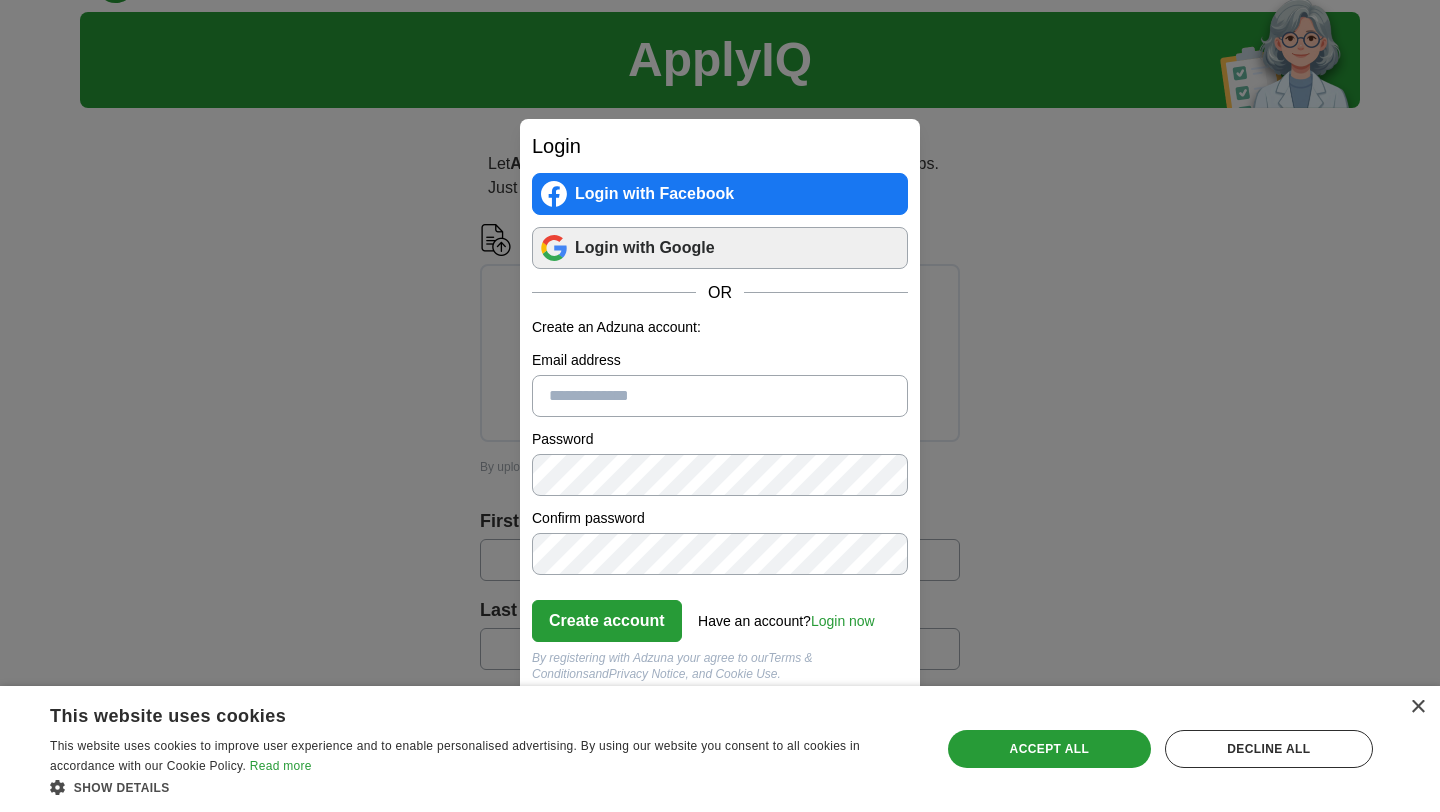click on "Login with Google" at bounding box center (720, 248) 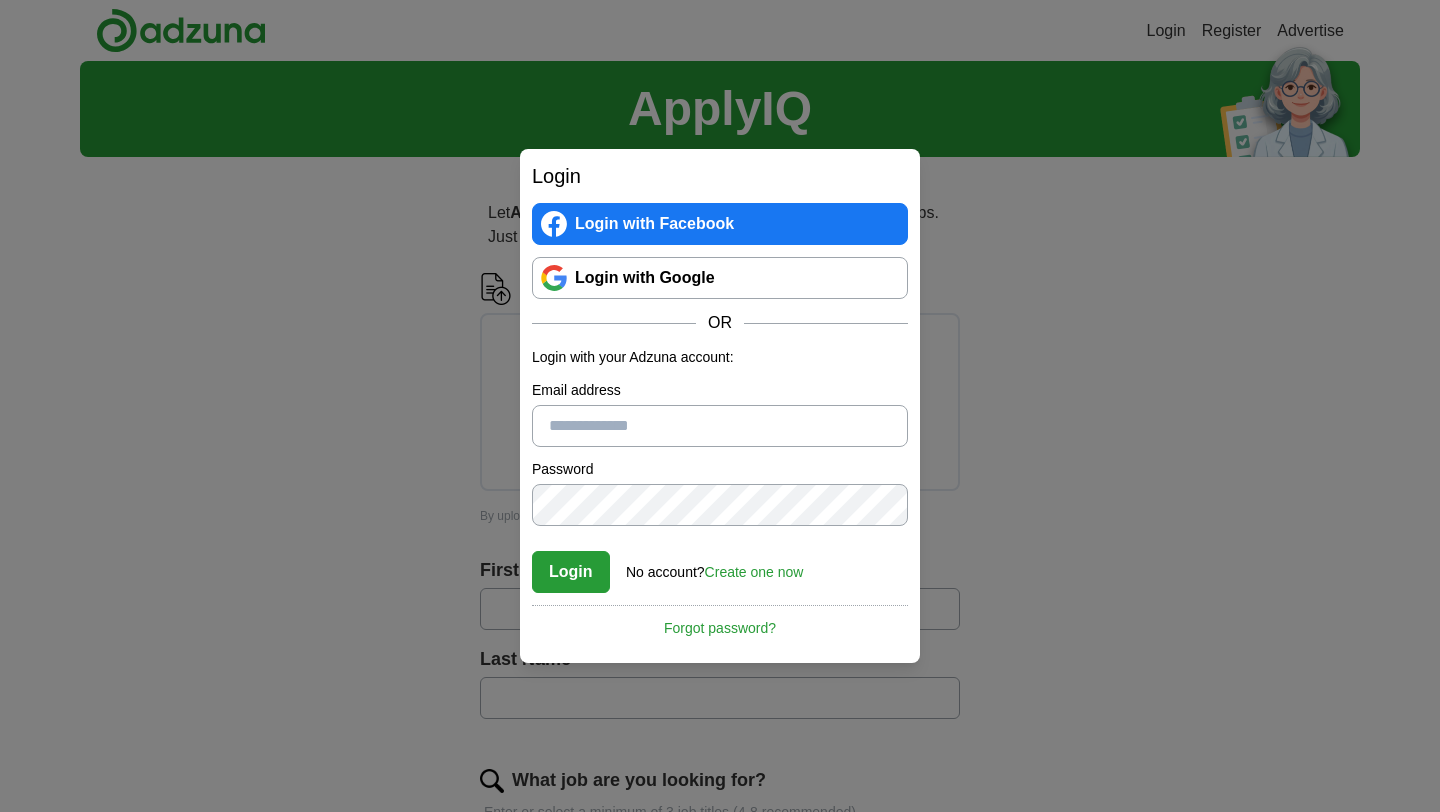 scroll, scrollTop: 0, scrollLeft: 0, axis: both 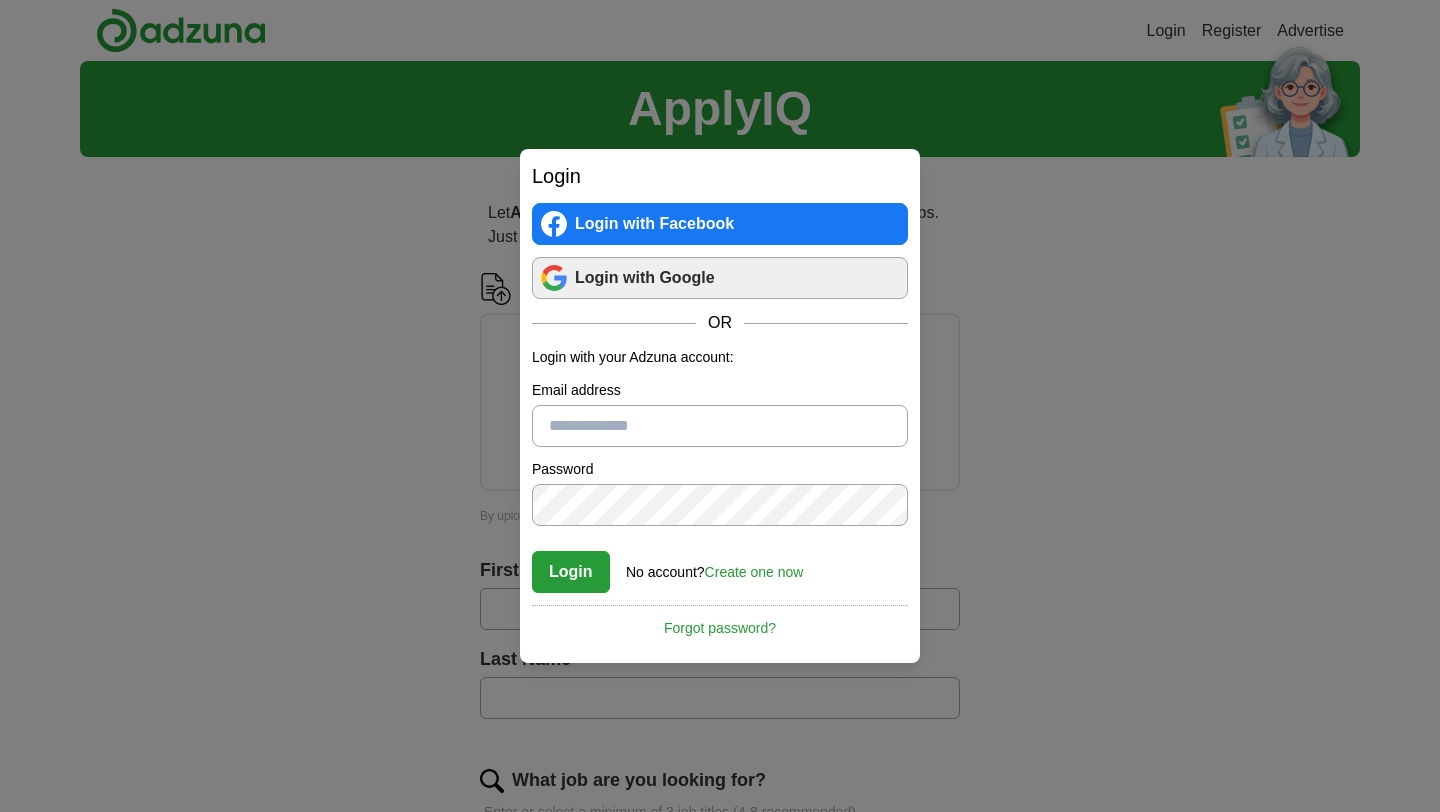 click on "Login with Google" at bounding box center (720, 278) 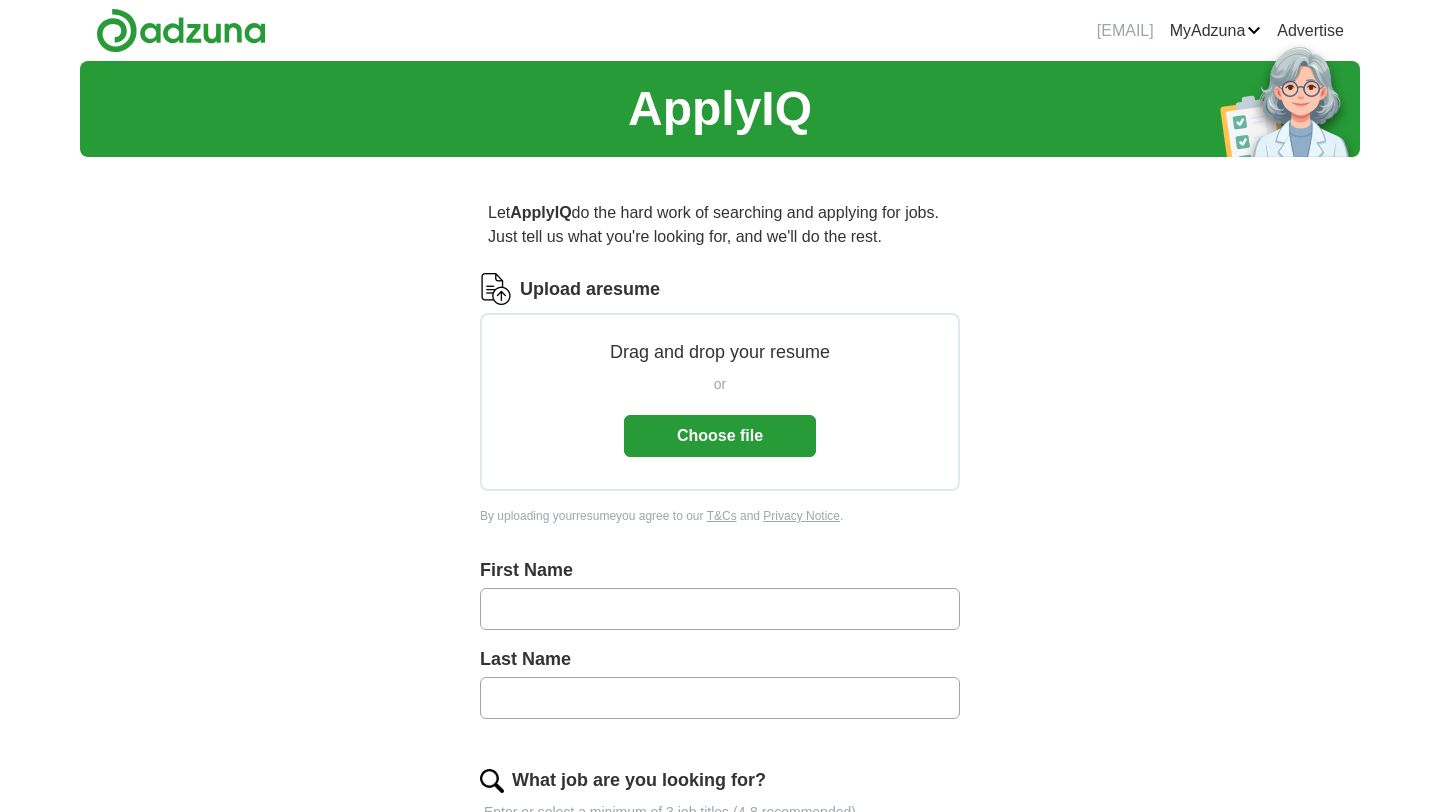 scroll, scrollTop: 0, scrollLeft: 0, axis: both 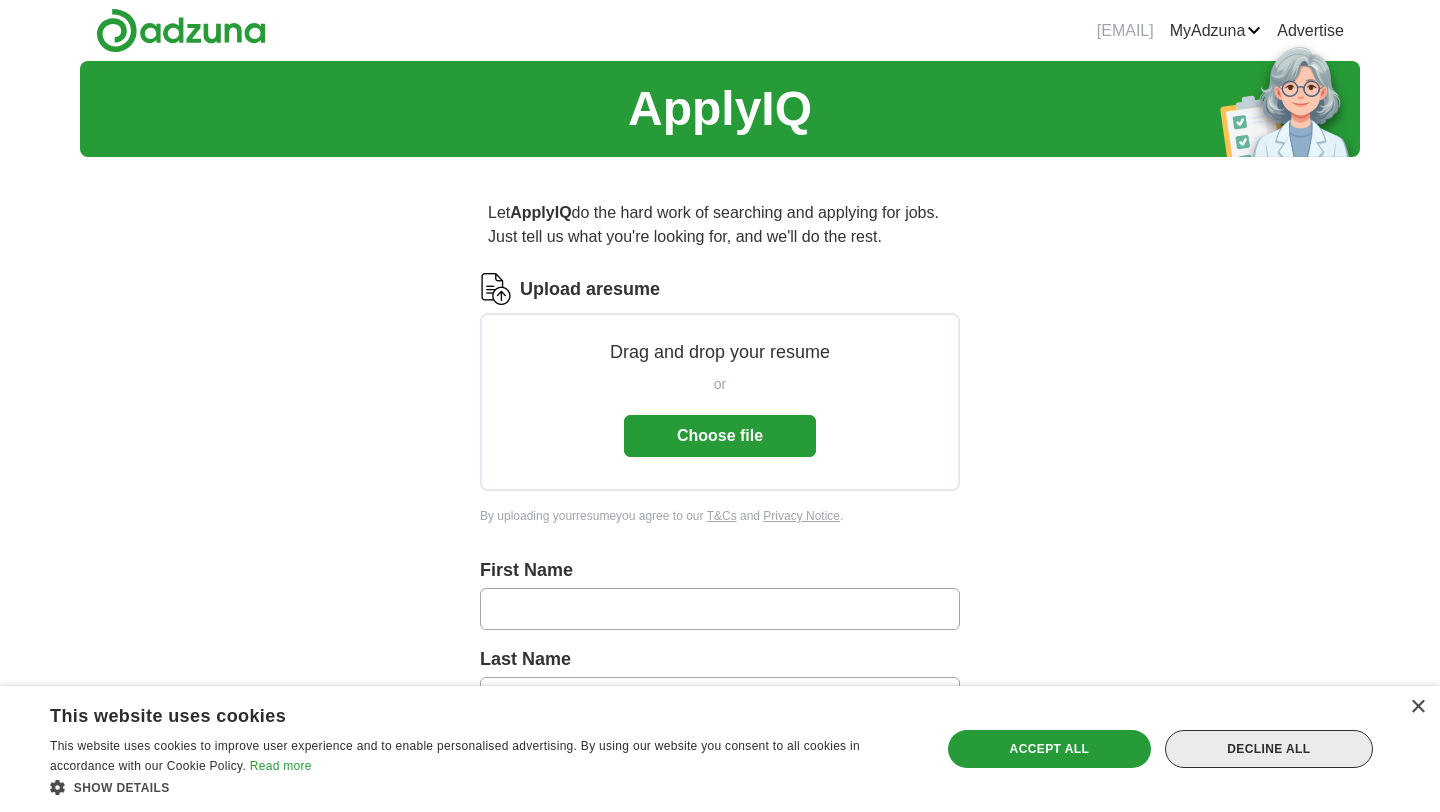 click on "Decline all" at bounding box center [1269, 749] 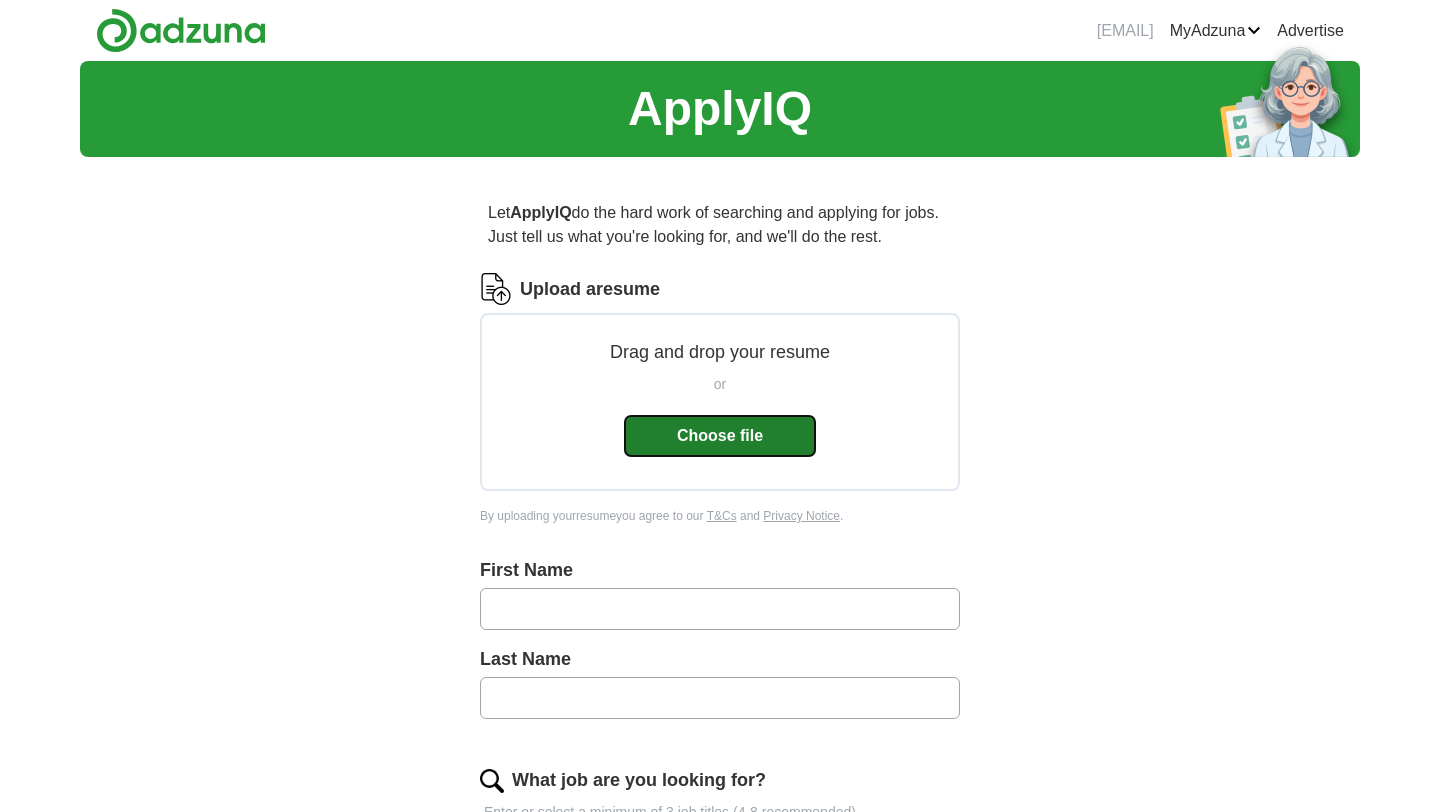 click on "Choose file" at bounding box center [720, 436] 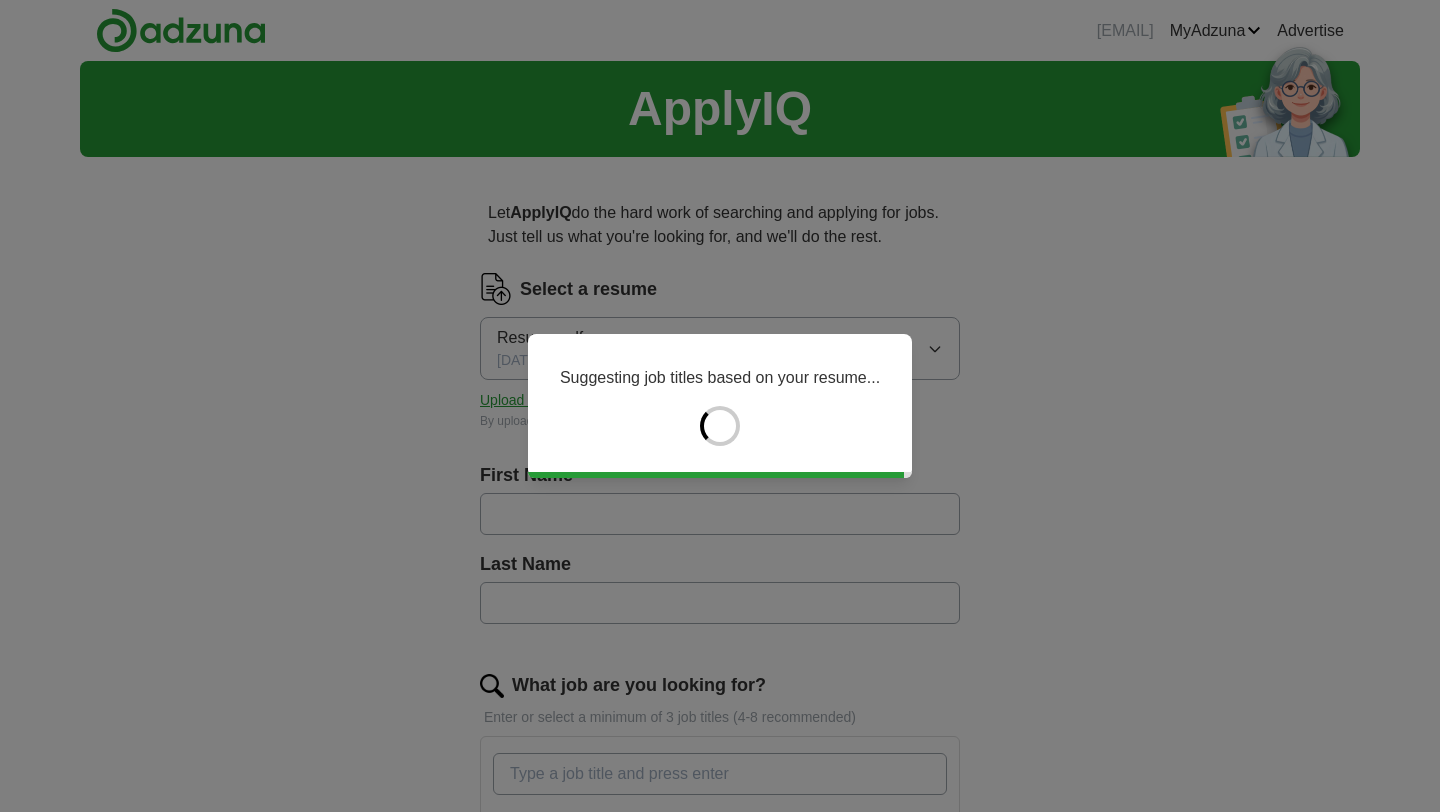 type on "******" 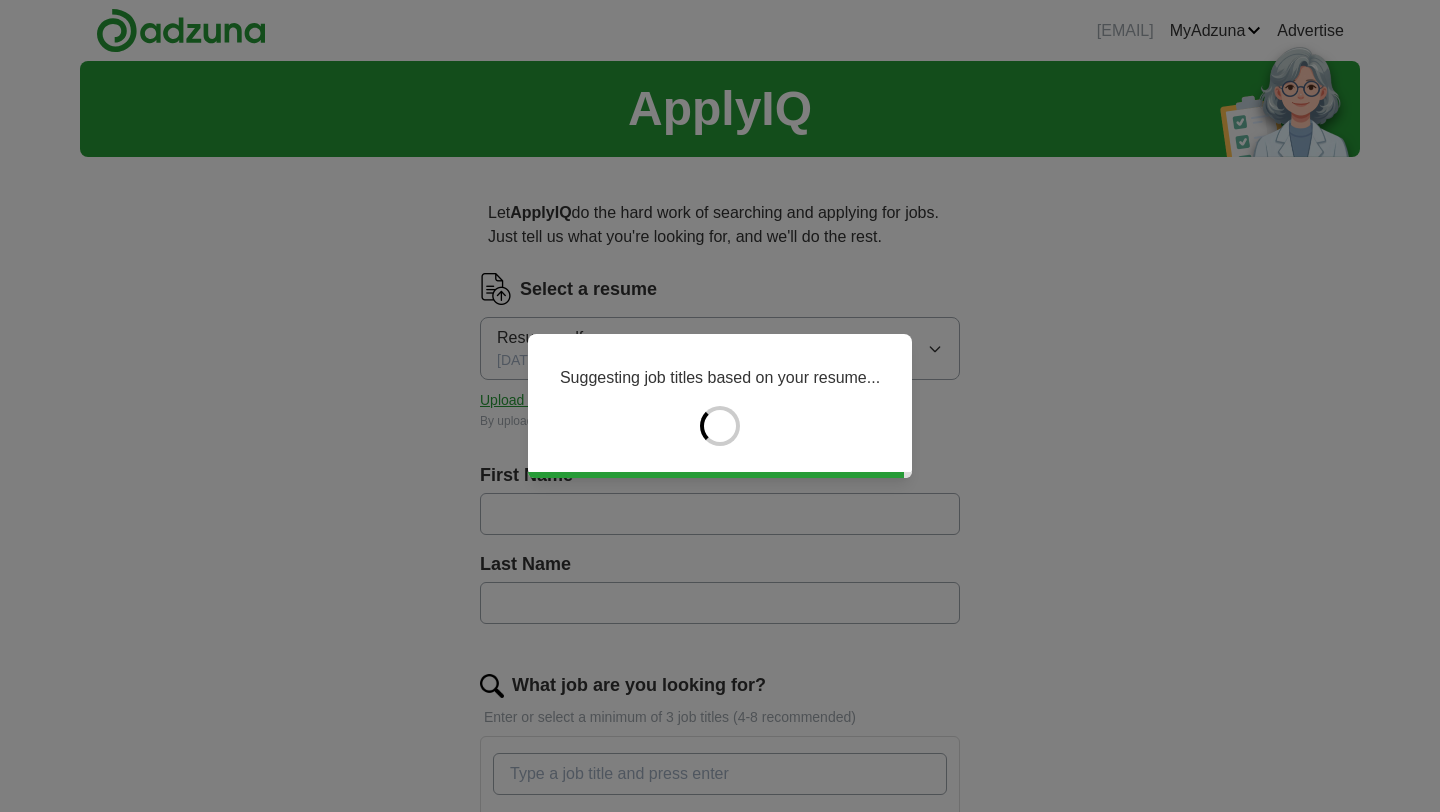 type on "*********" 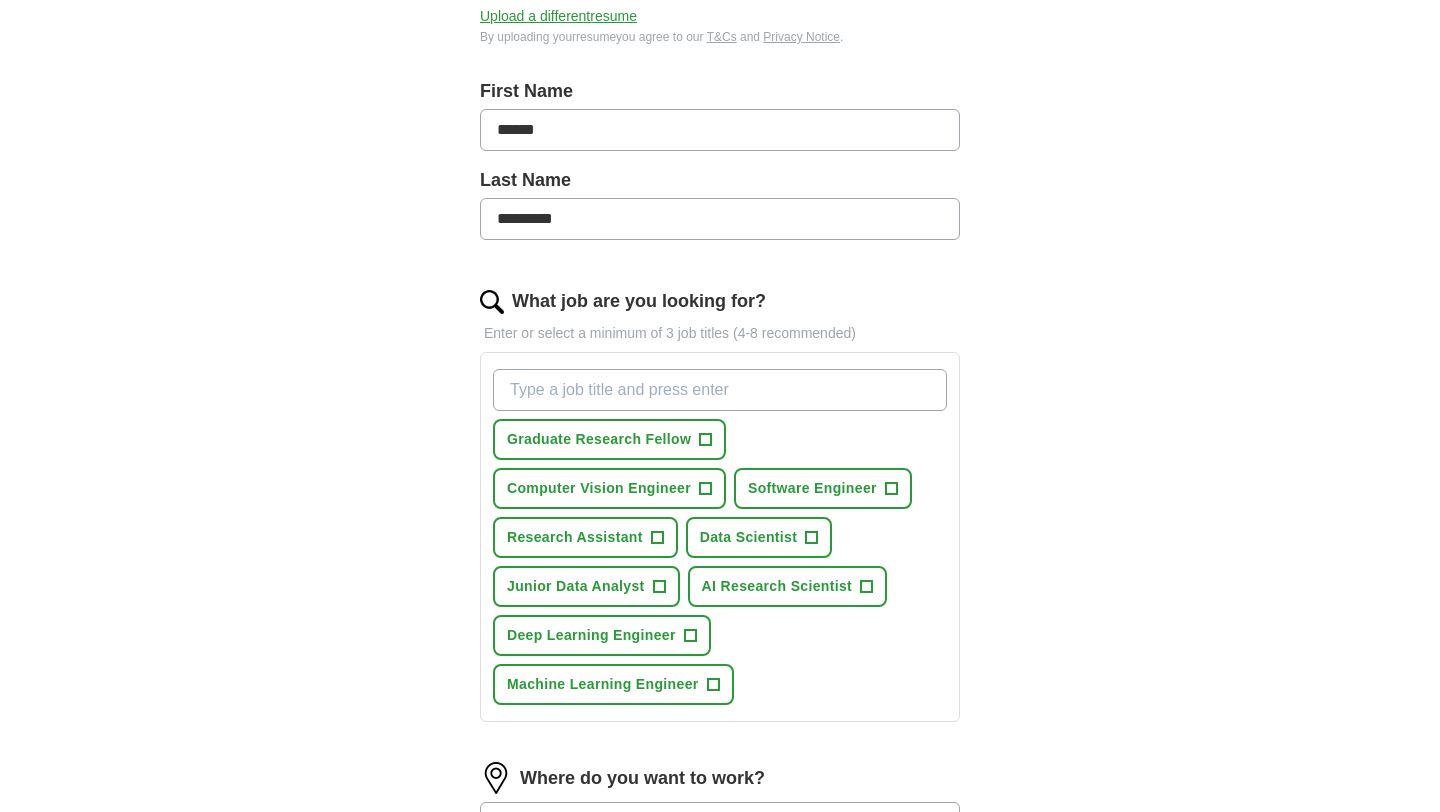 scroll, scrollTop: 387, scrollLeft: 0, axis: vertical 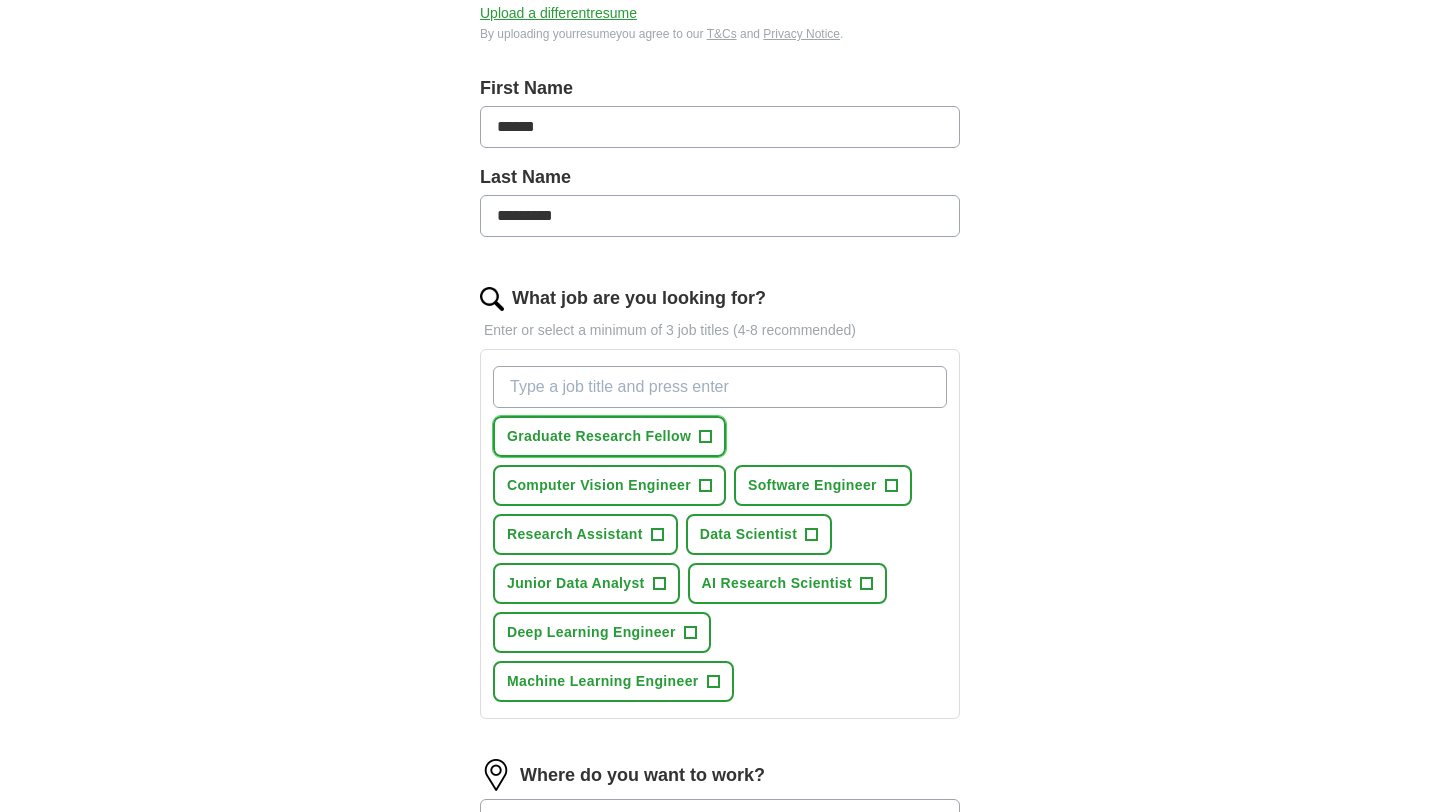 click on "Graduate Research Fellow +" at bounding box center (609, 436) 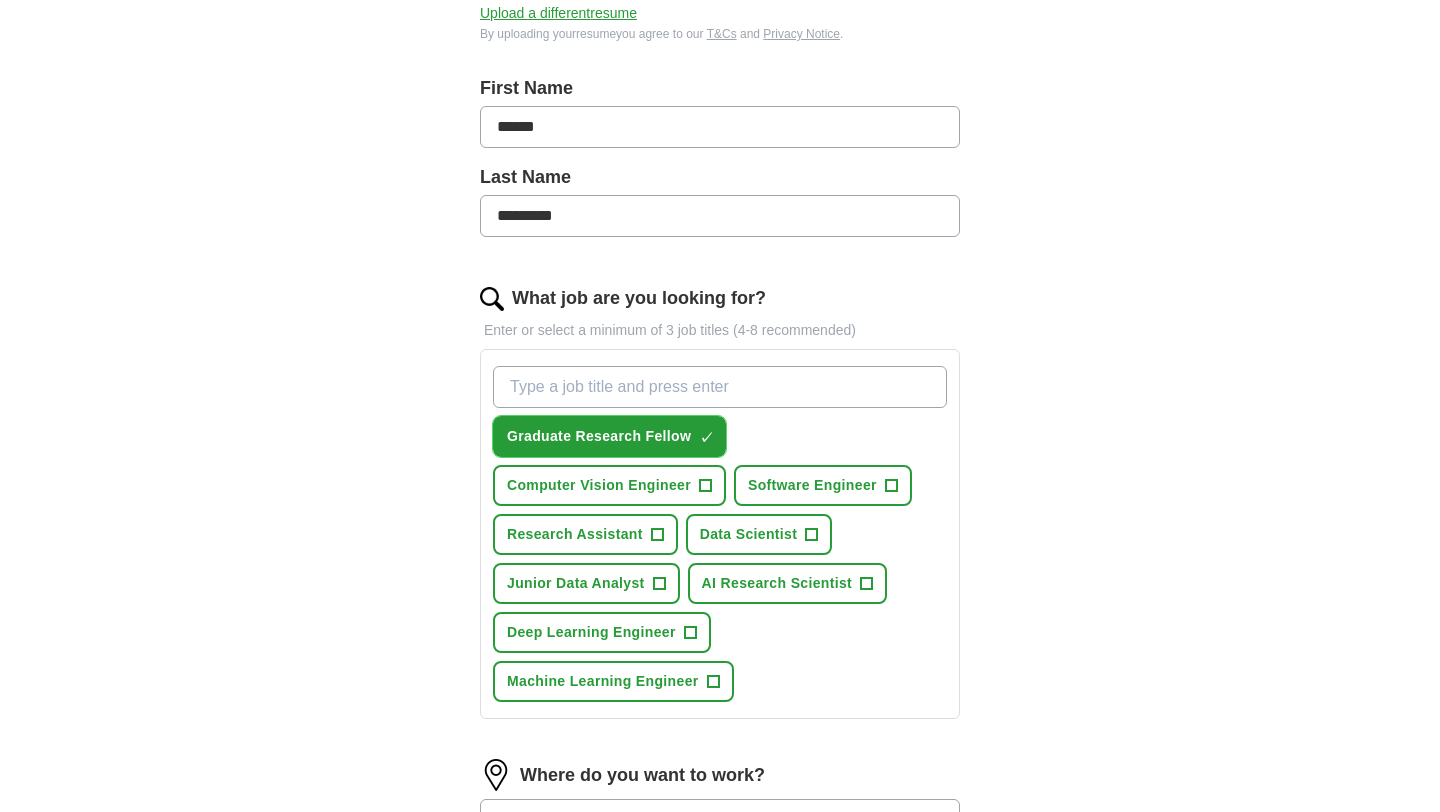 click on "×" at bounding box center (0, 0) 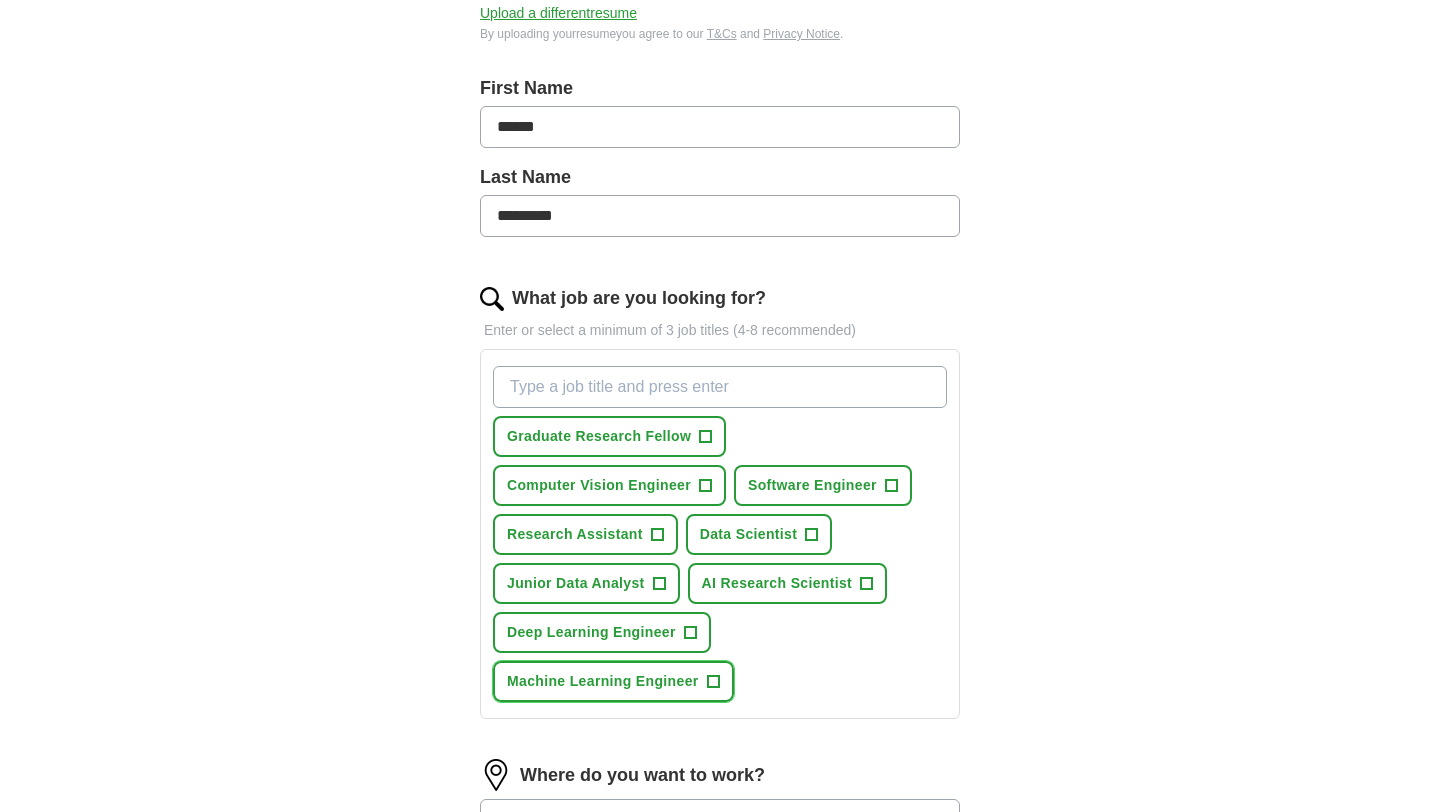 click on "+" at bounding box center (713, 682) 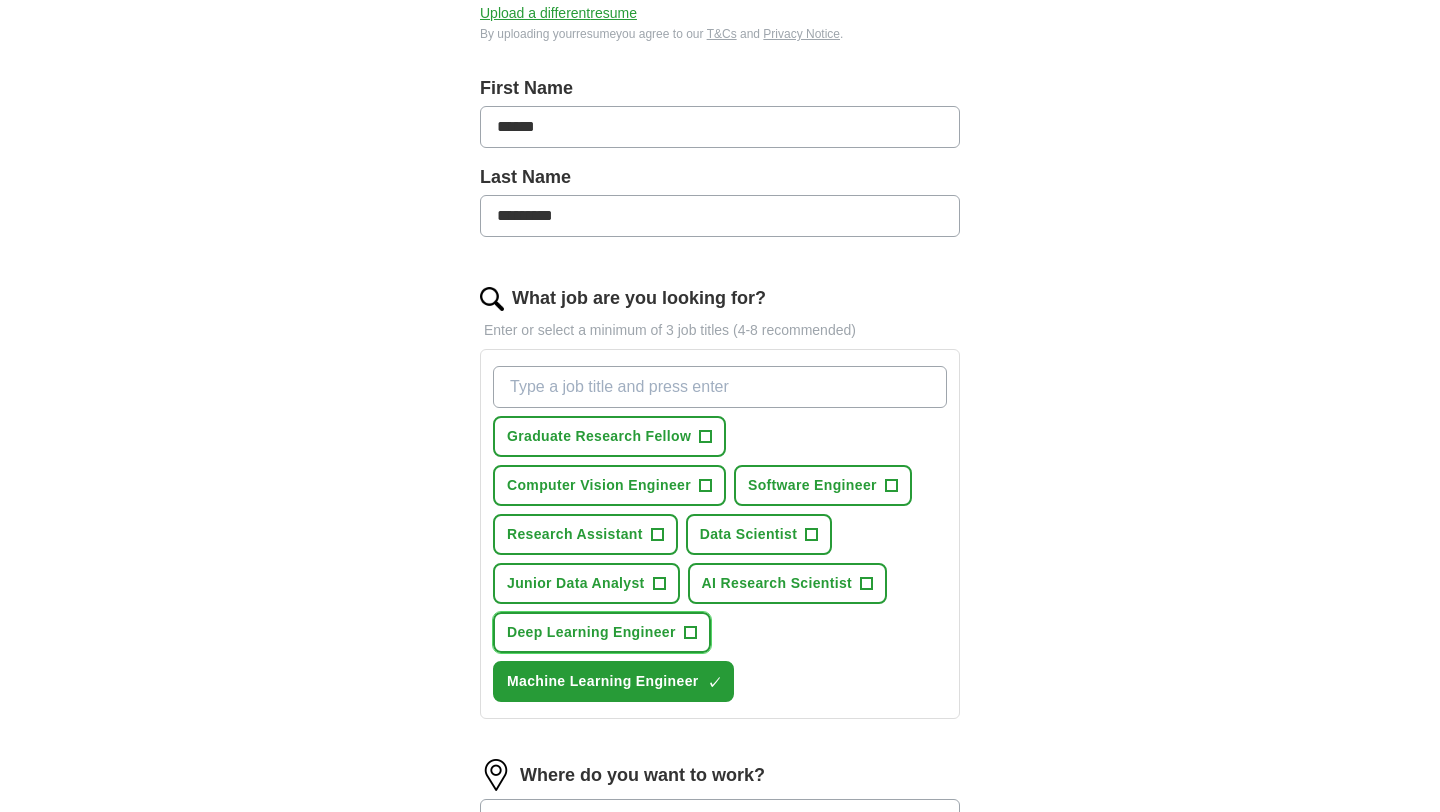 click on "+" at bounding box center (690, 633) 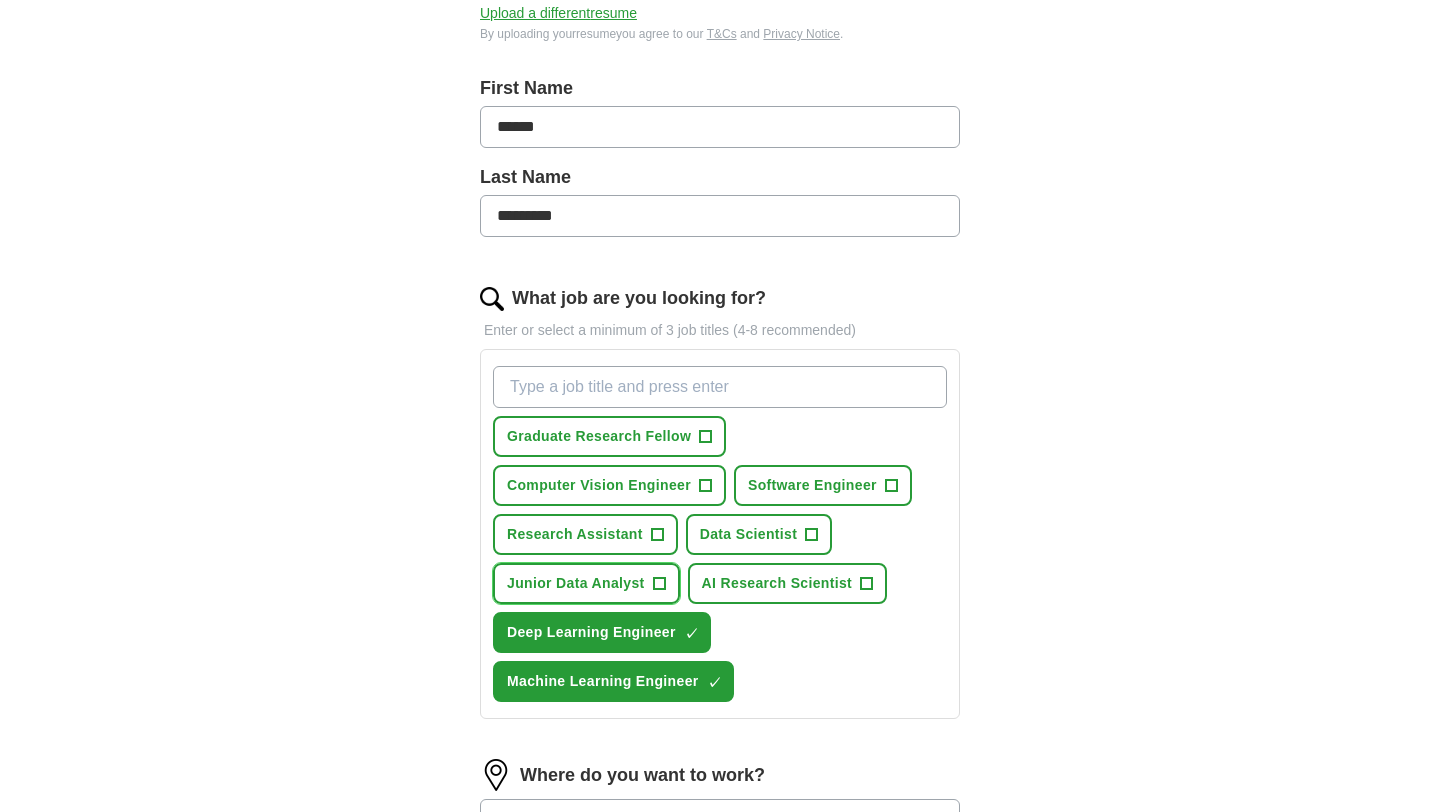 click on "+" at bounding box center [659, 584] 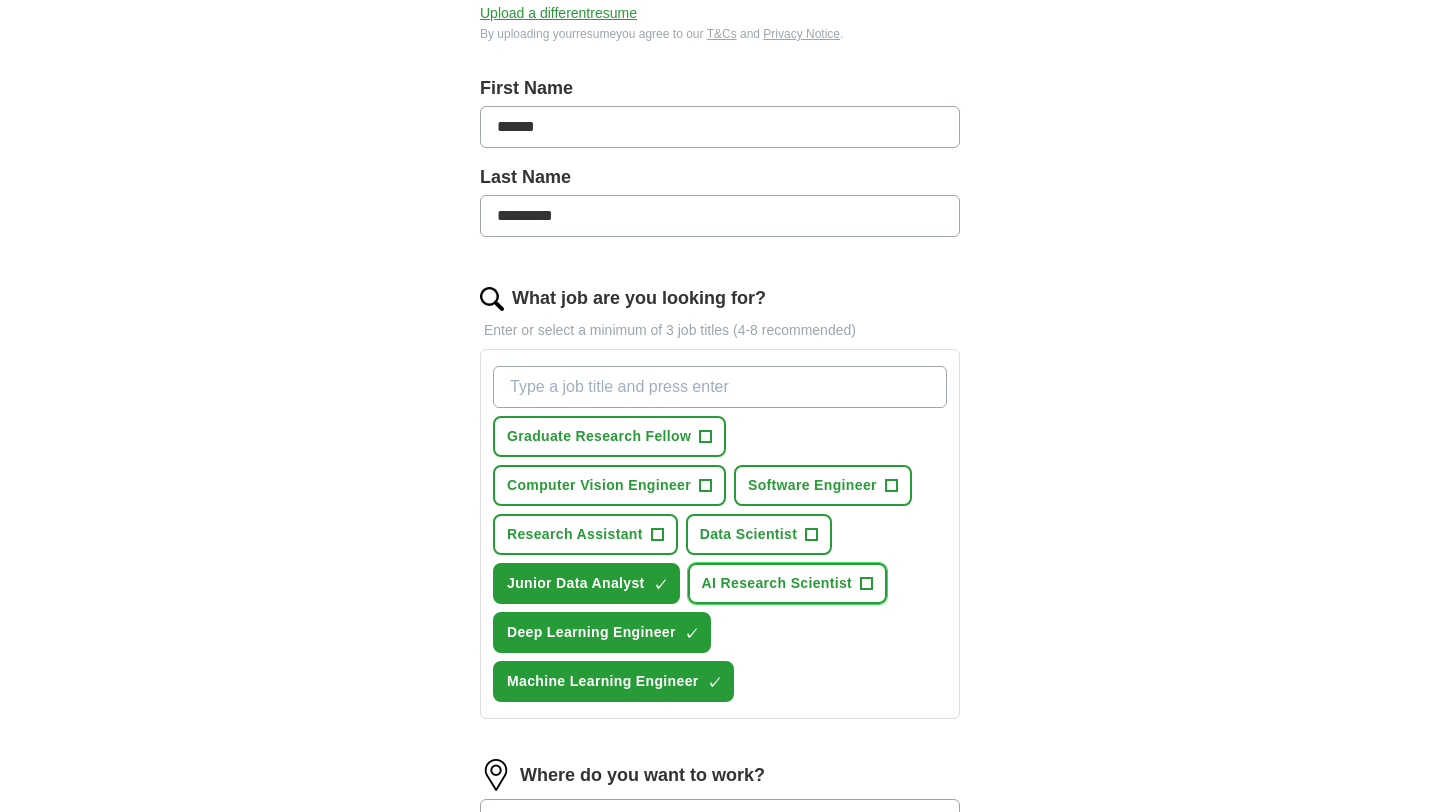 click on "AI Research Scientist +" at bounding box center (788, 583) 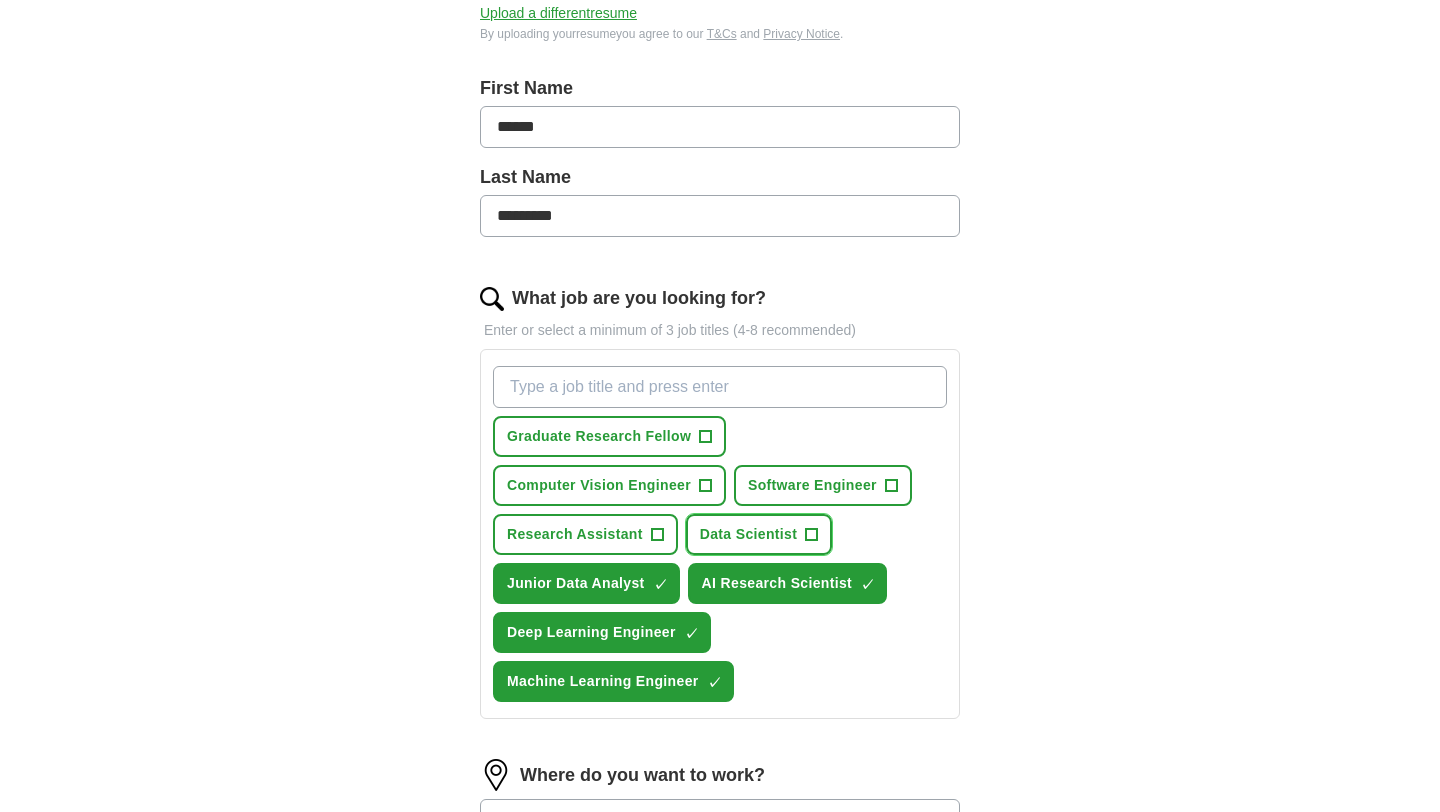 click on "Data Scientist +" at bounding box center (759, 534) 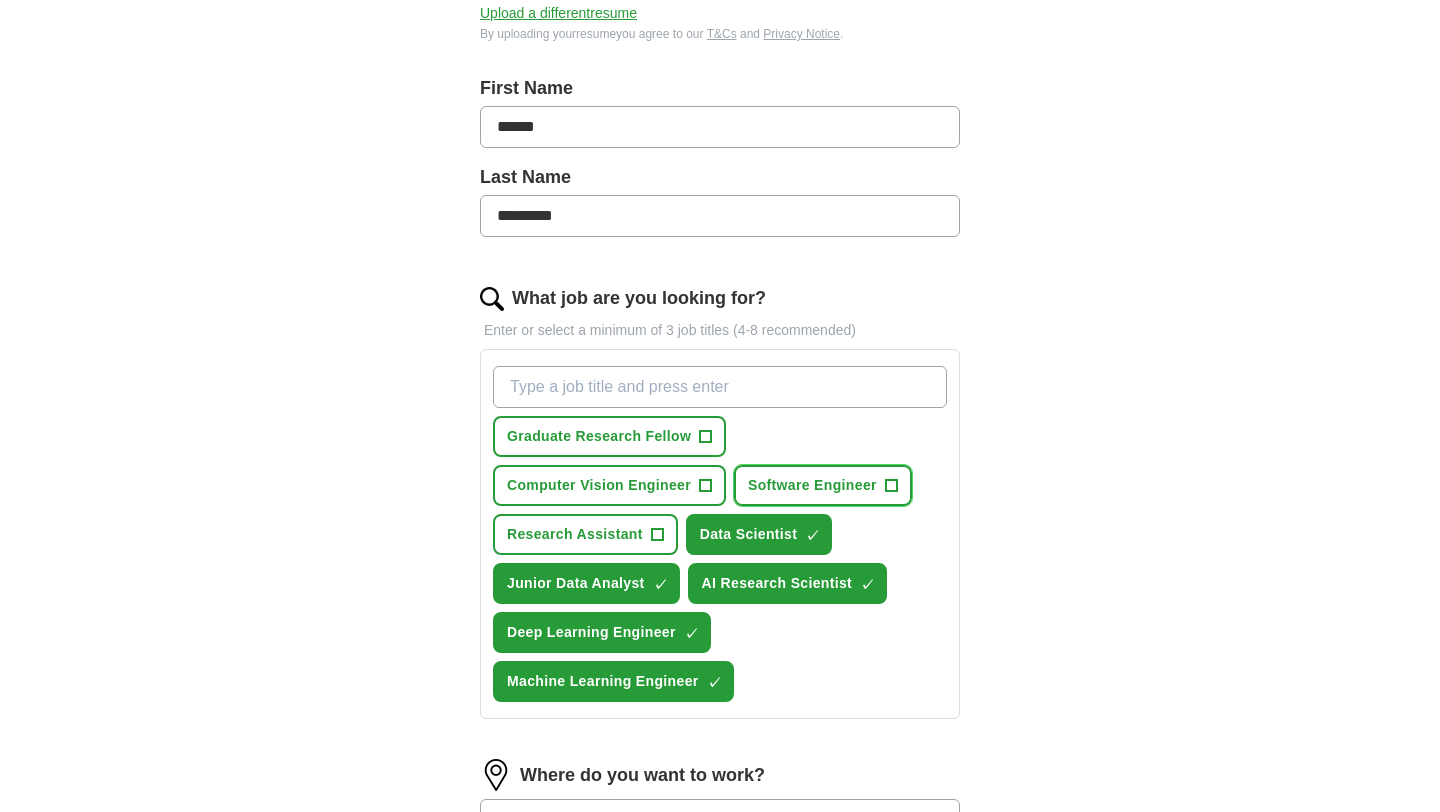 click on "Software Engineer" at bounding box center (812, 485) 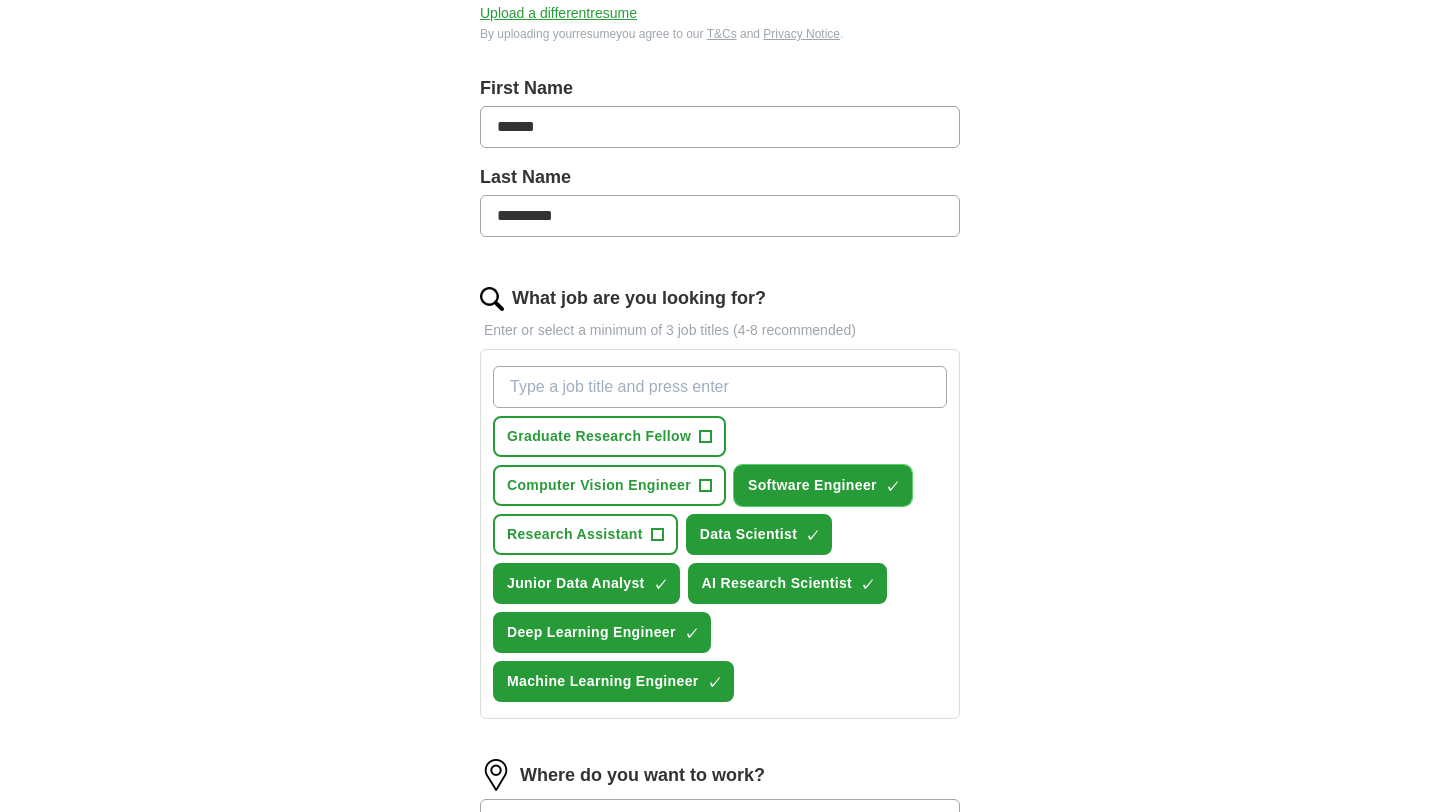 click on "Software Engineer" at bounding box center [812, 485] 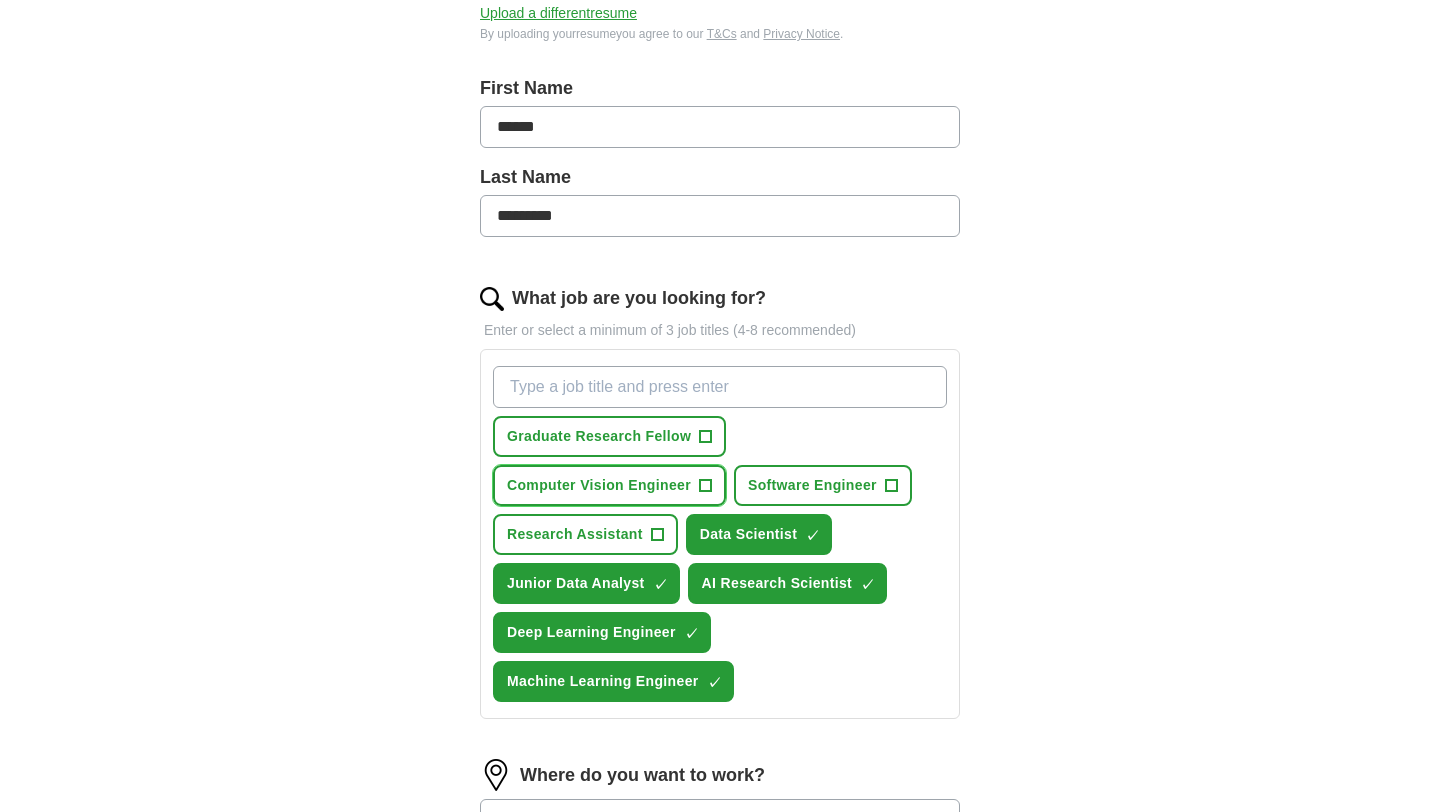 click on "Computer Vision Engineer" at bounding box center (599, 485) 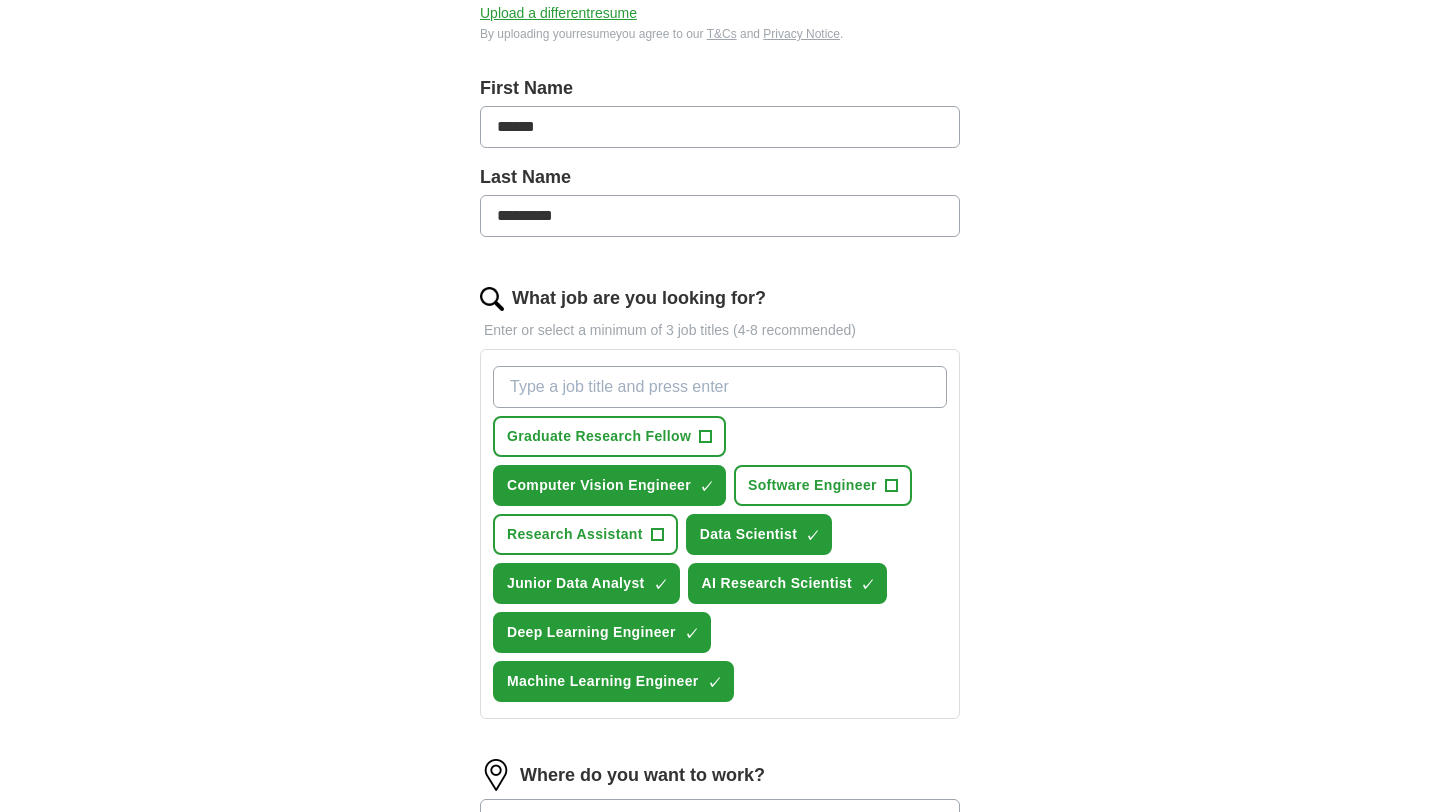 click on "What job are you looking for?" at bounding box center (720, 387) 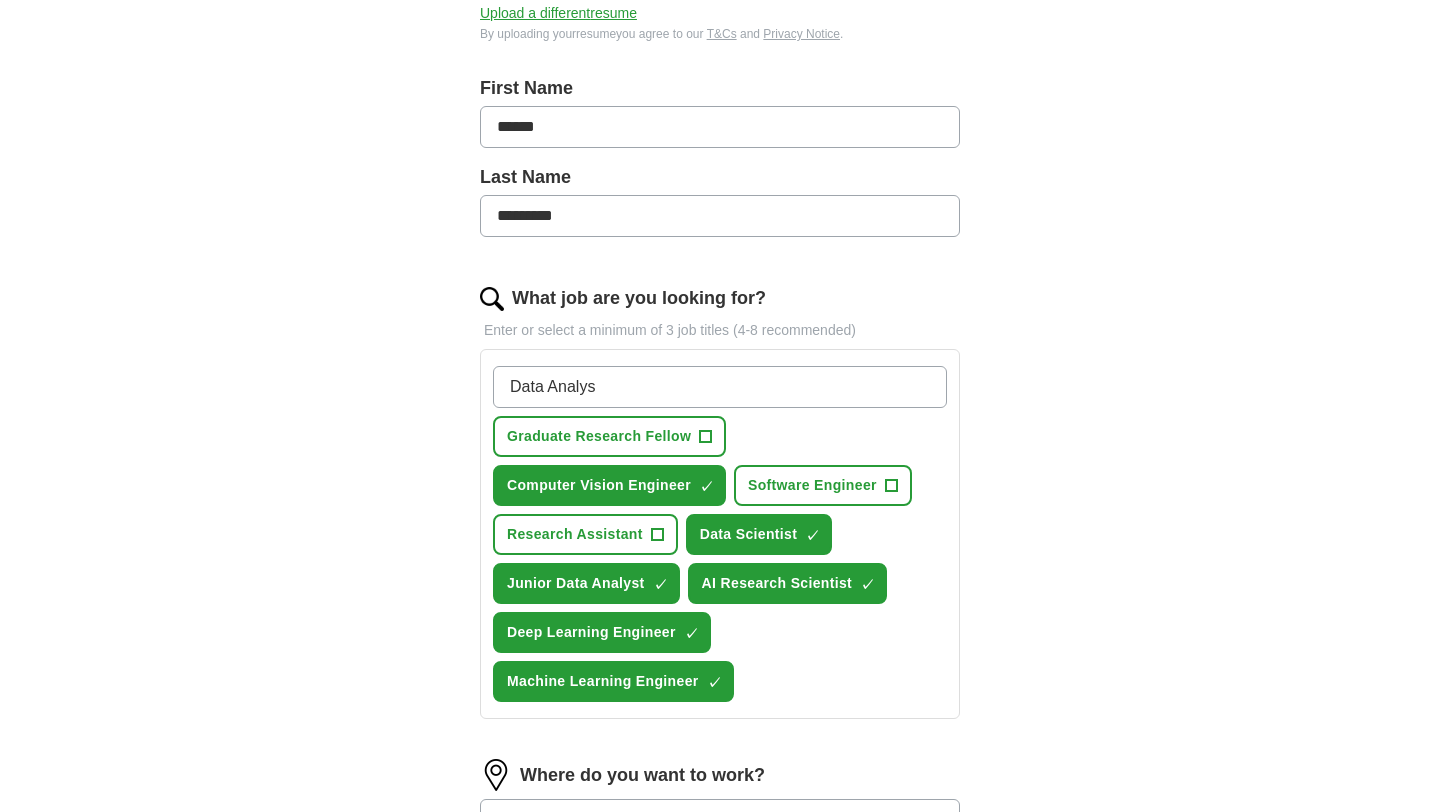 type on "Data Analyst" 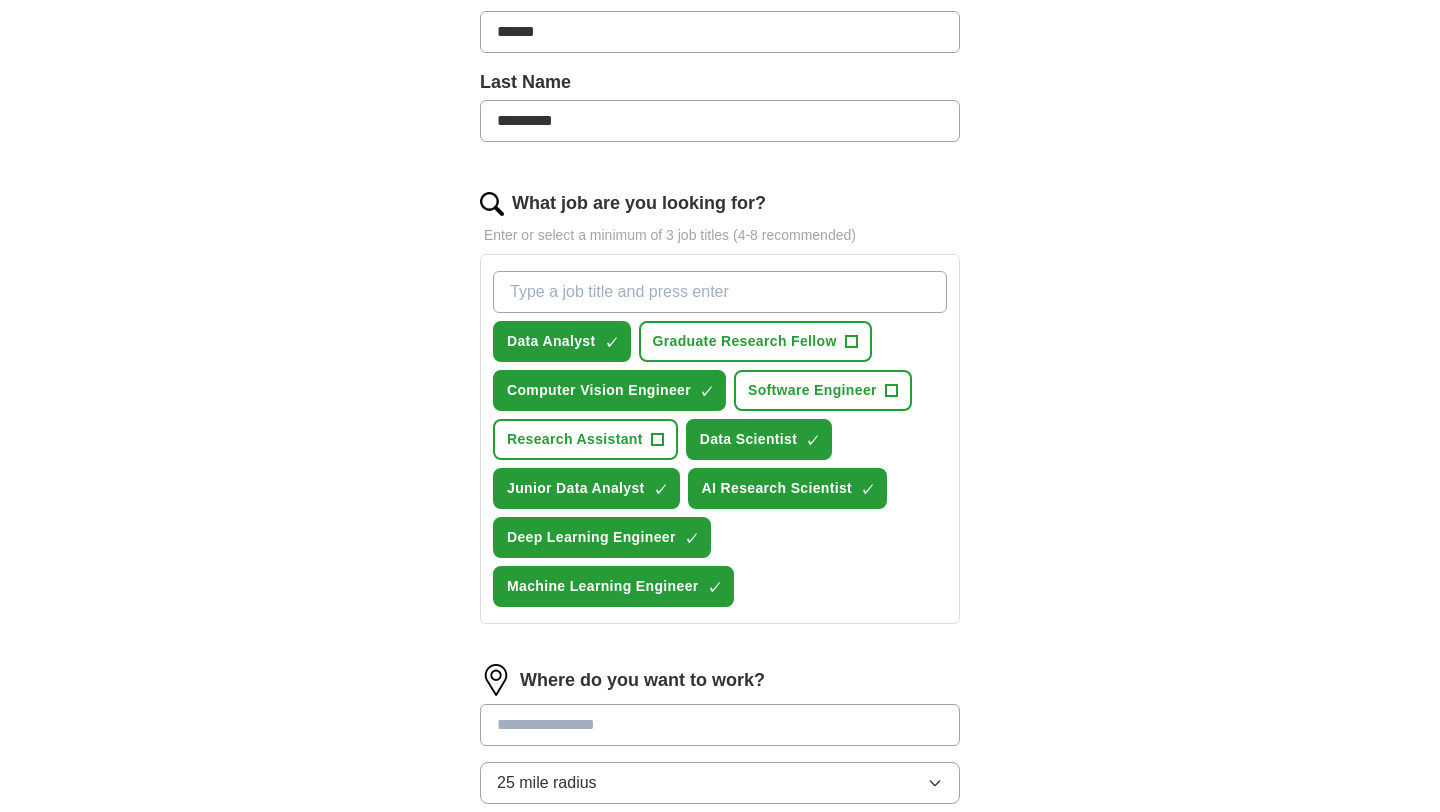 scroll, scrollTop: 485, scrollLeft: 0, axis: vertical 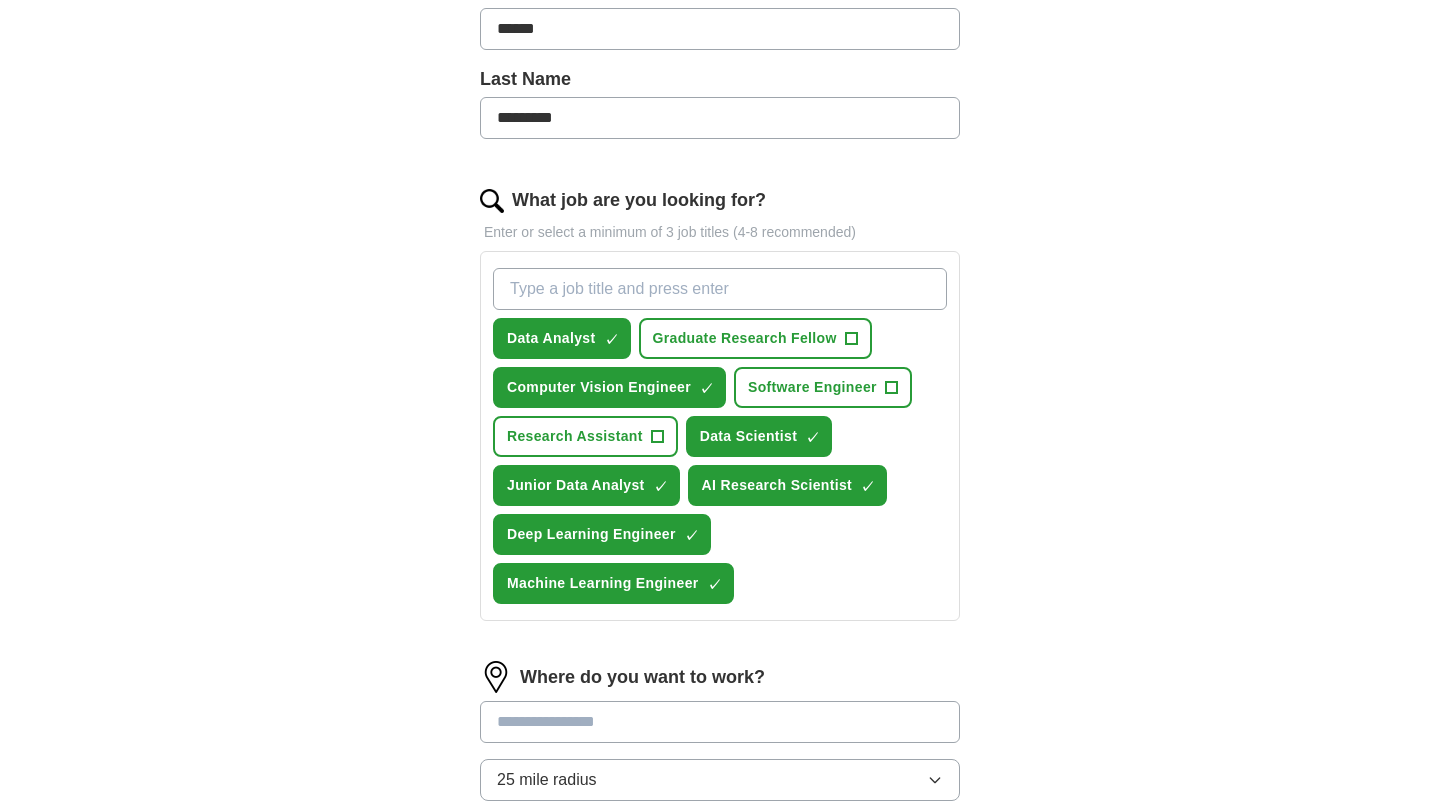 click on "What job are you looking for?" at bounding box center [720, 289] 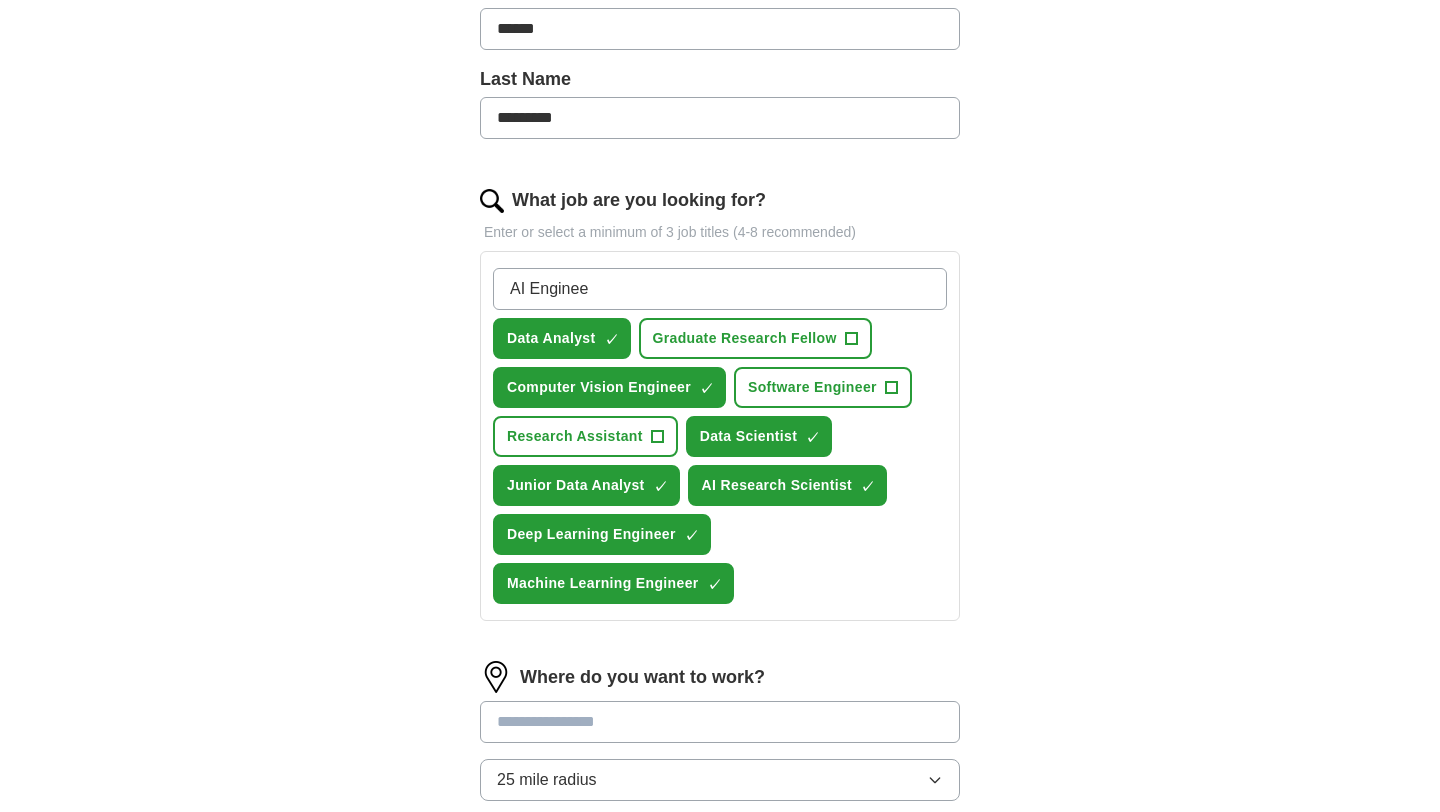 type on "AI Engineer" 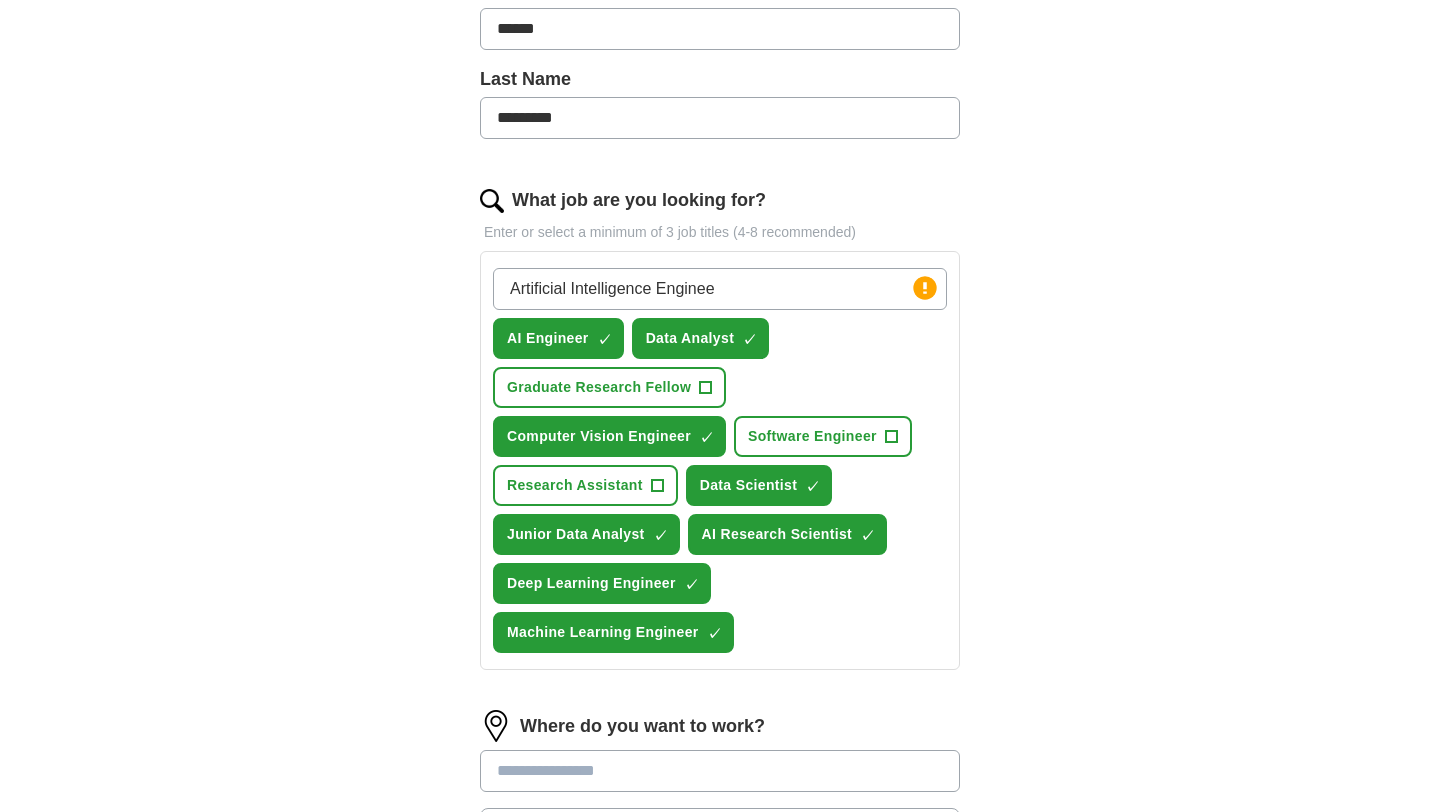 type on "Artificial Intelligence Engineer" 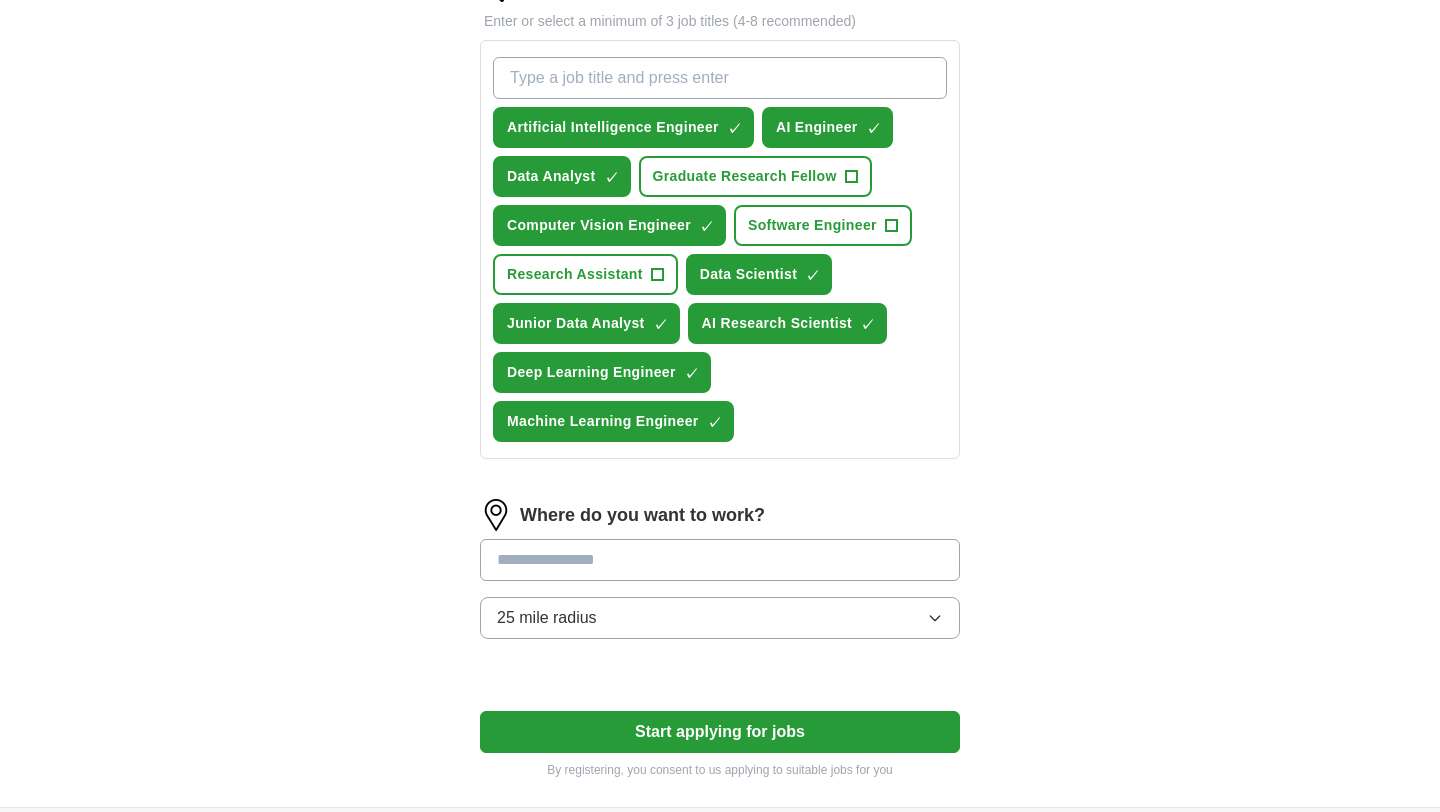scroll, scrollTop: 699, scrollLeft: 0, axis: vertical 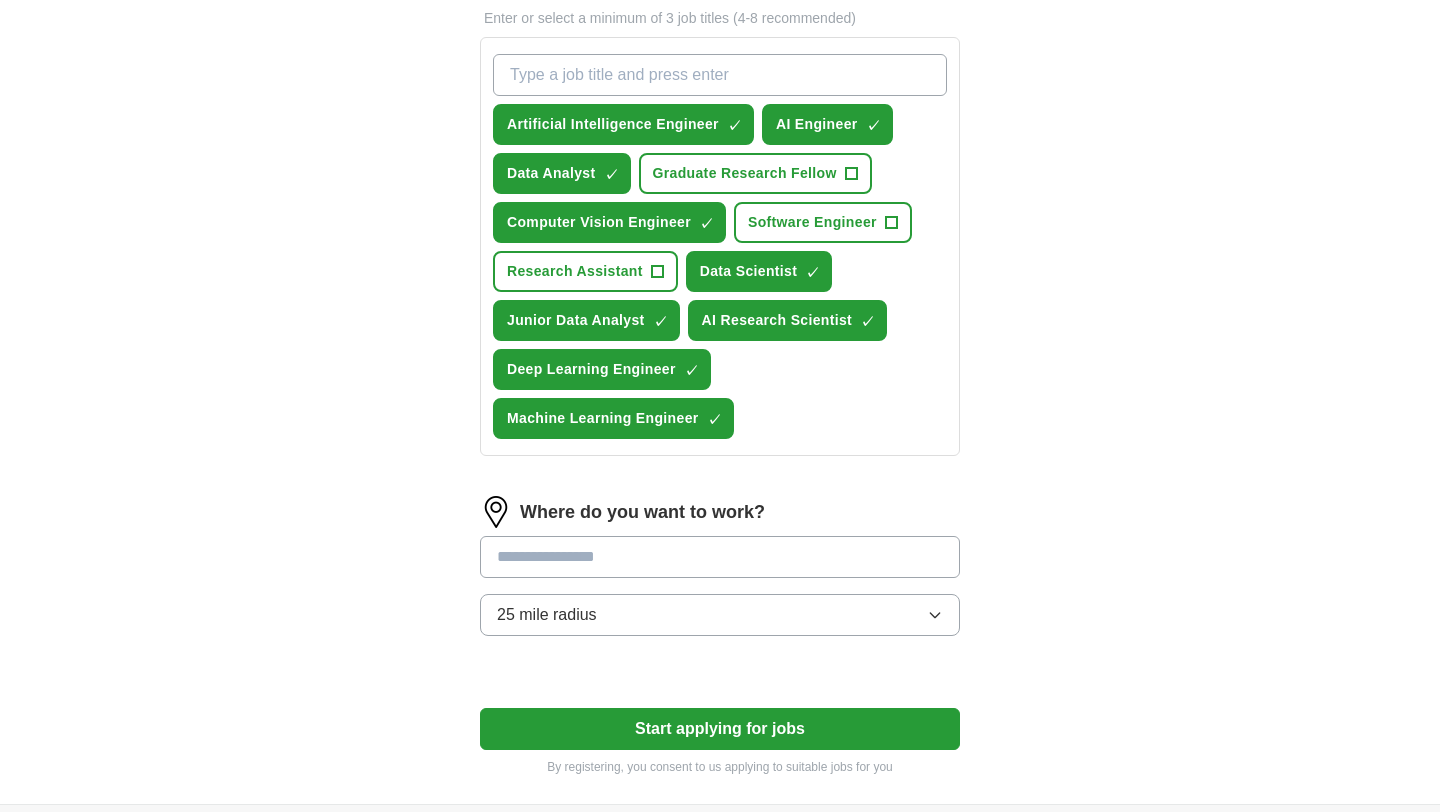 type 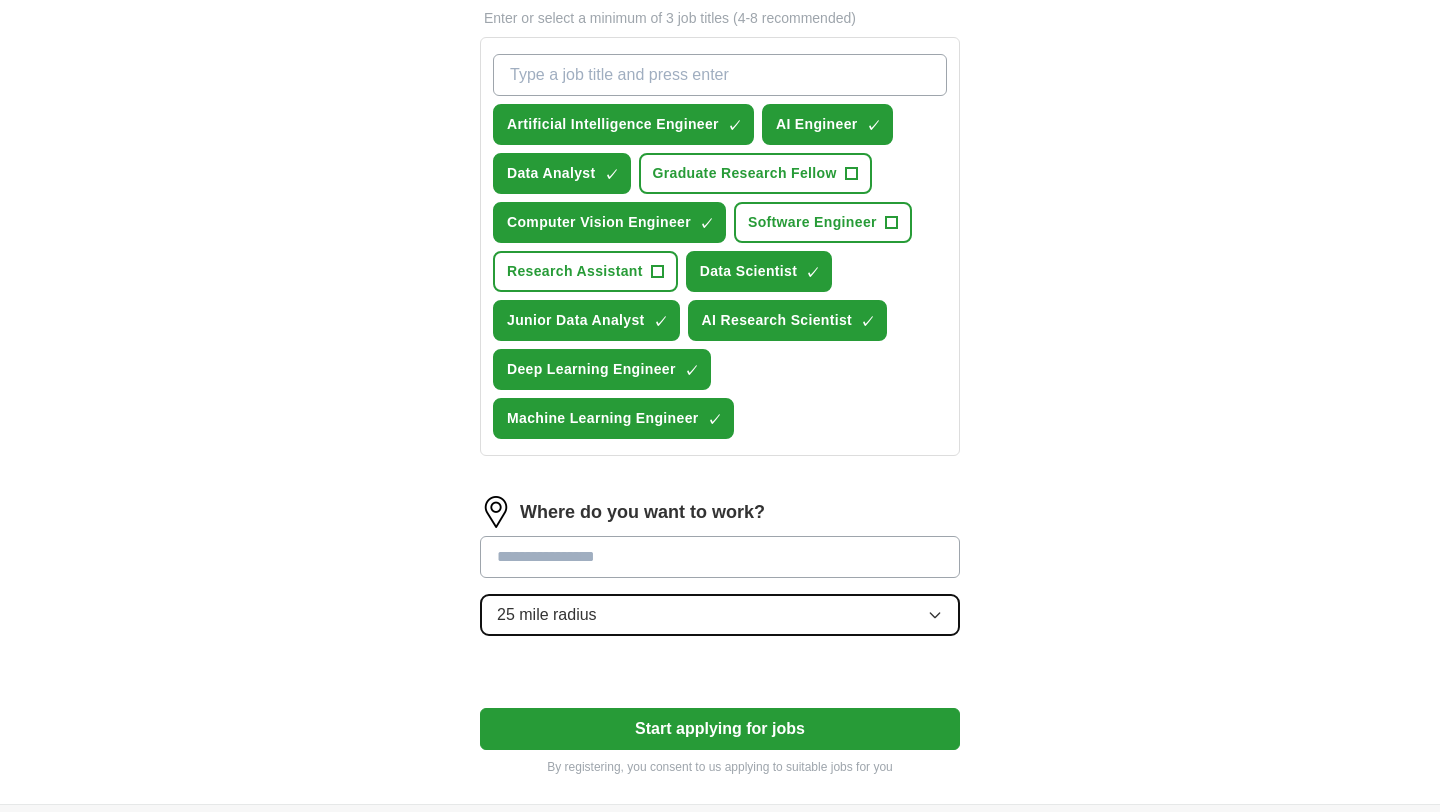 click on "Where do you want to work? 25 mile radius" at bounding box center (720, 574) 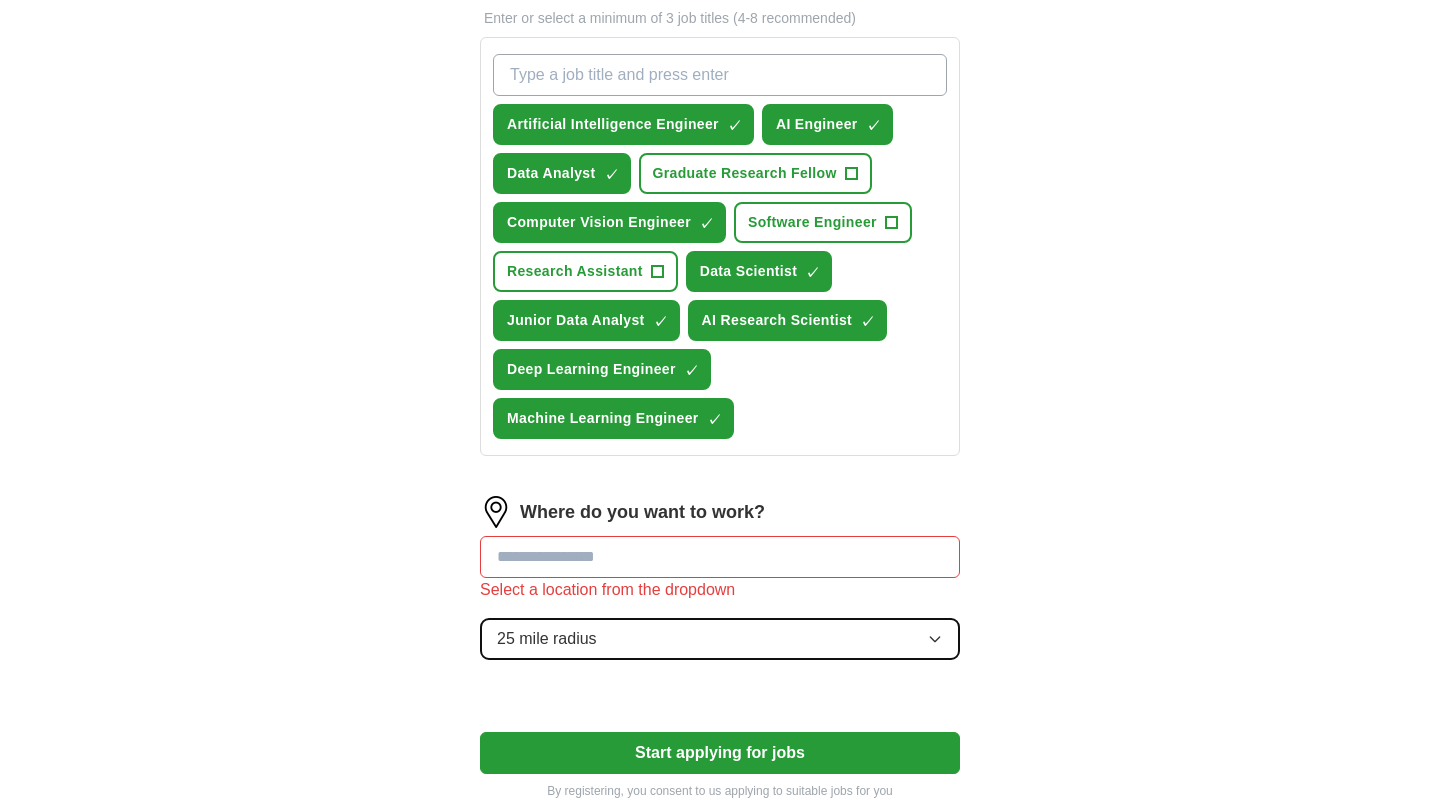 click on "25 mile radius" at bounding box center (720, 639) 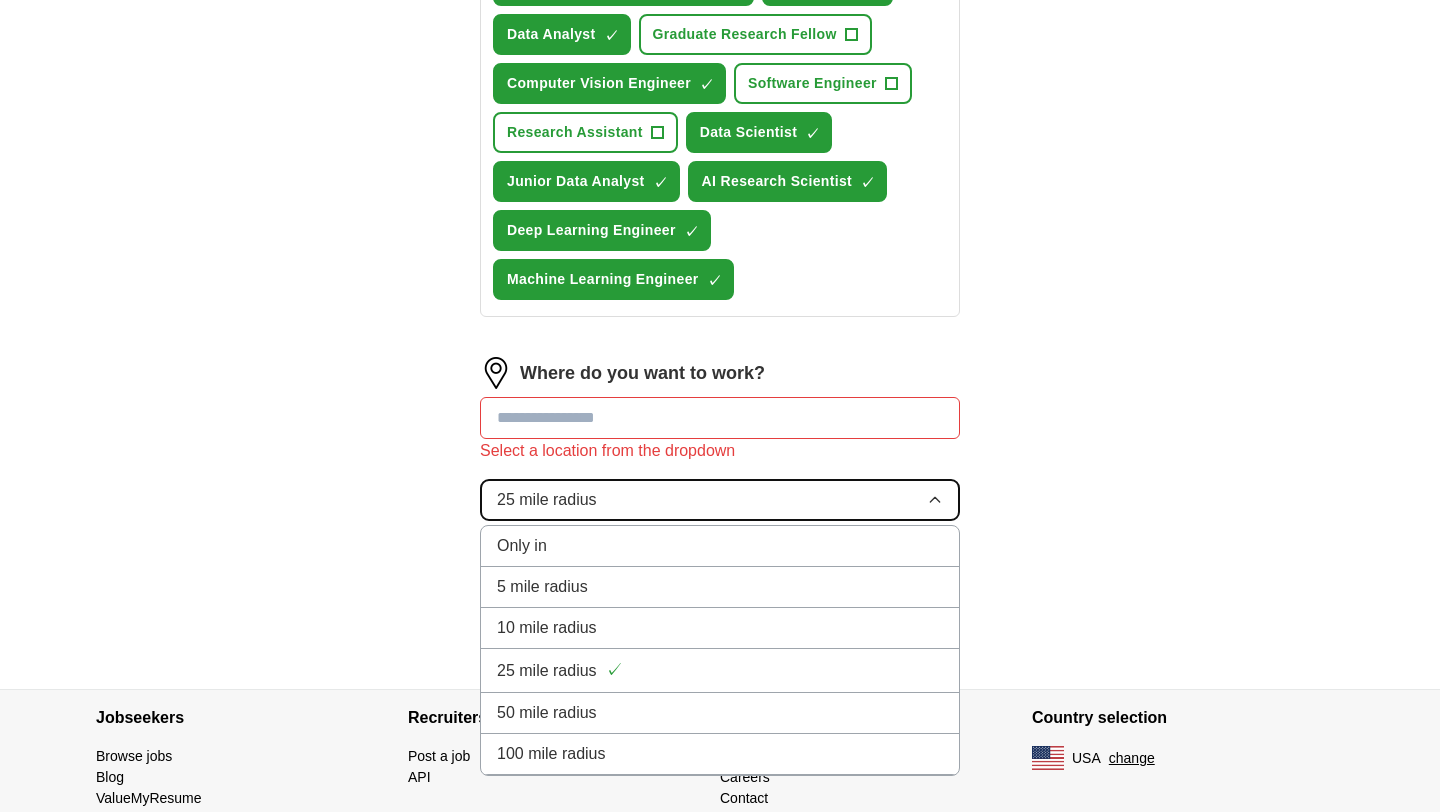 scroll, scrollTop: 917, scrollLeft: 0, axis: vertical 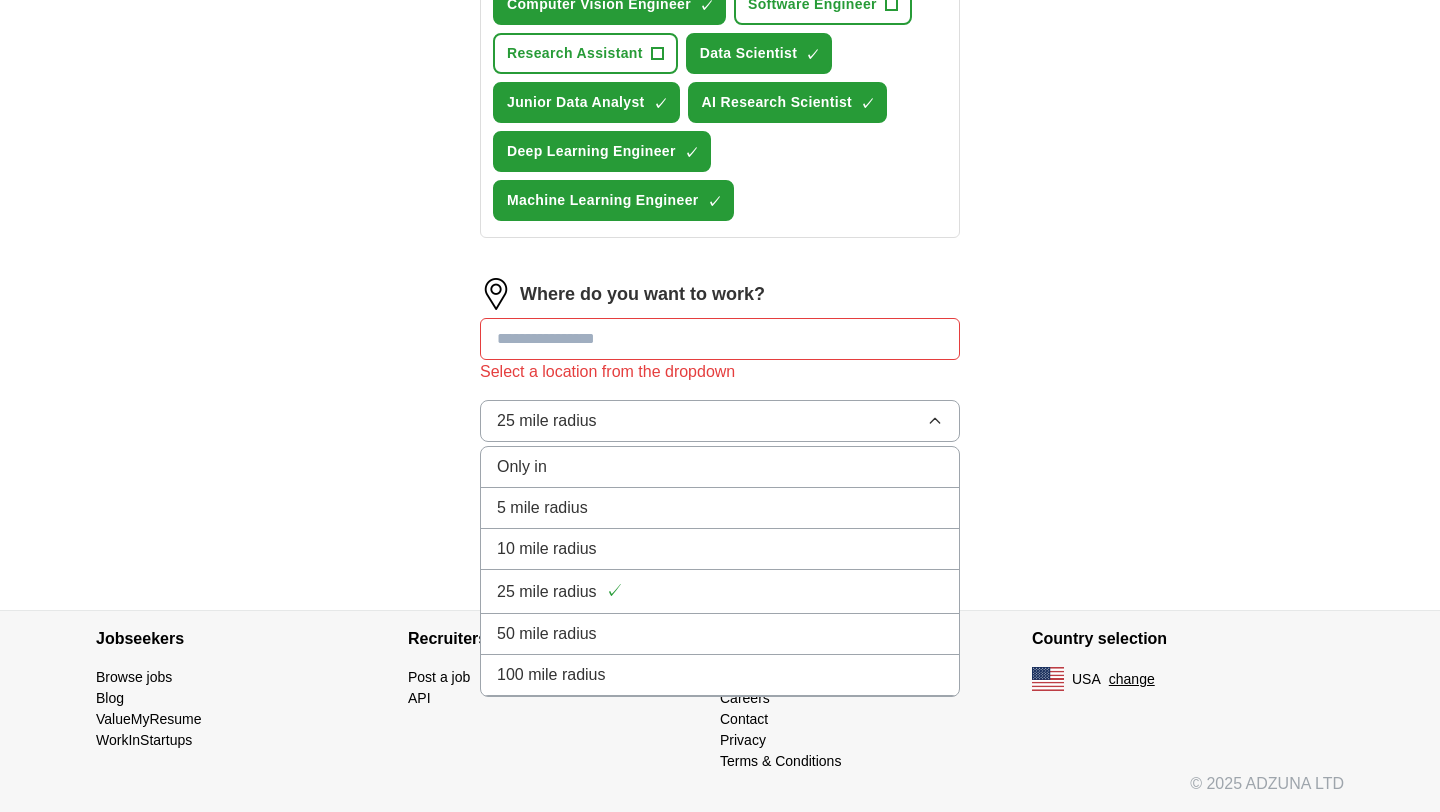 click at bounding box center (720, 339) 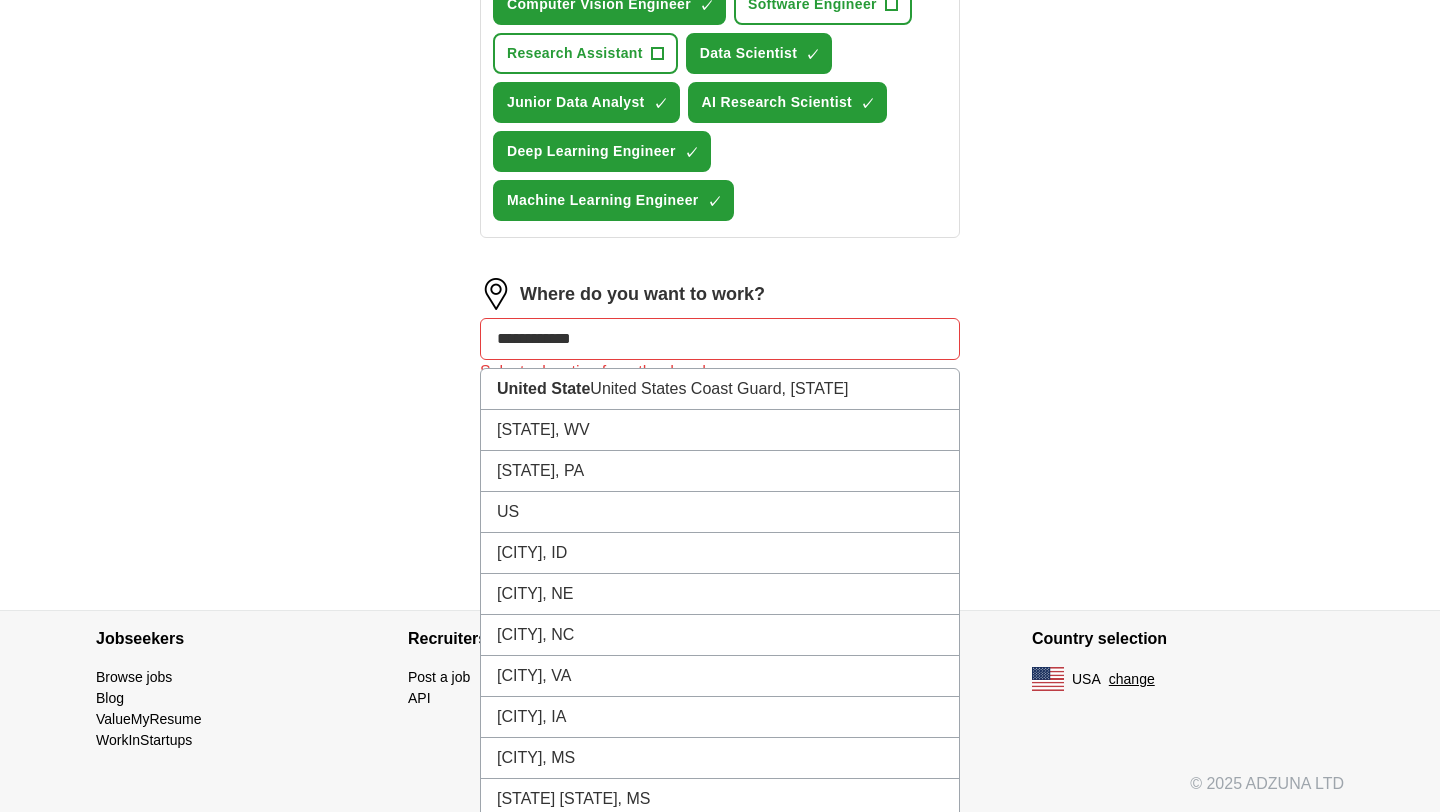 type on "**********" 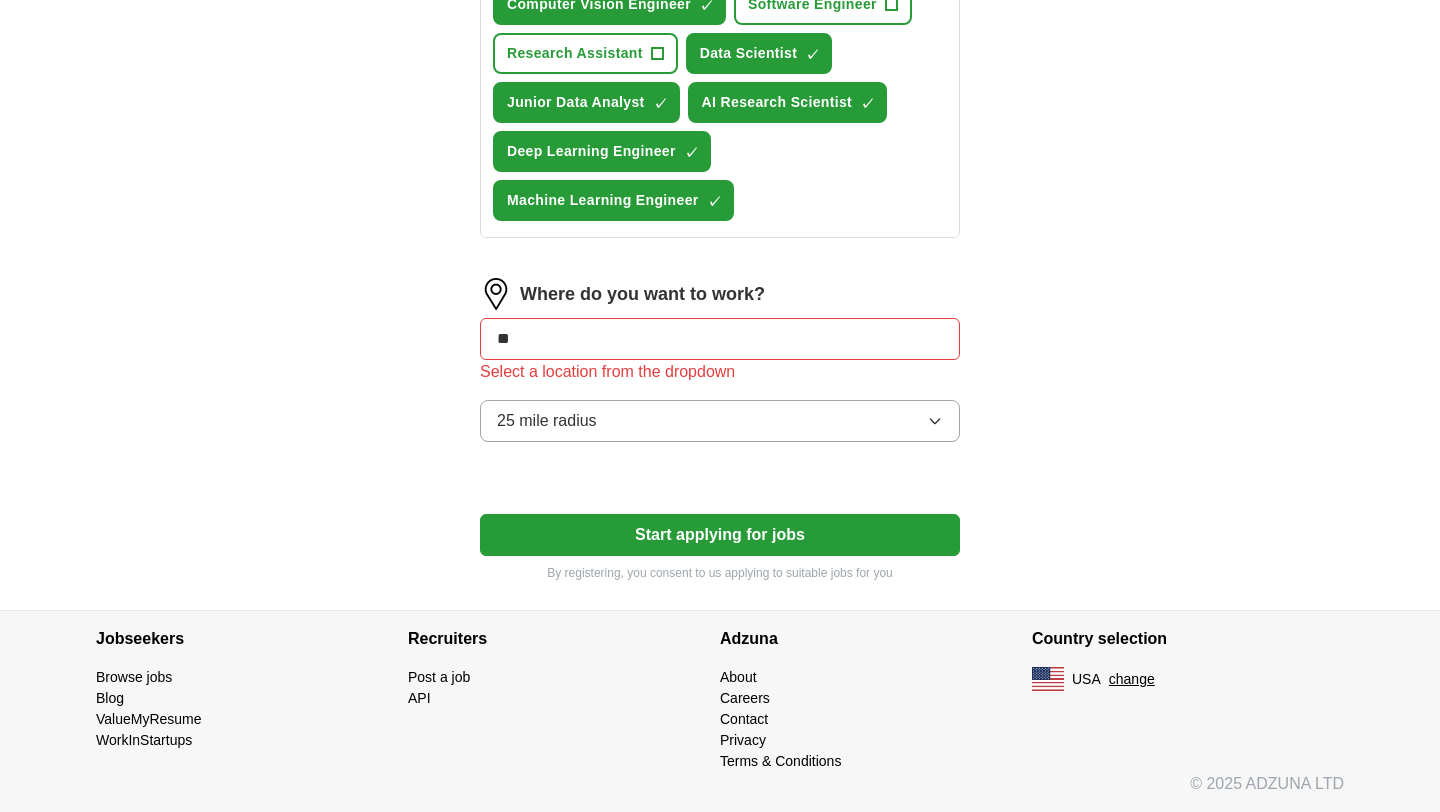 type on "***" 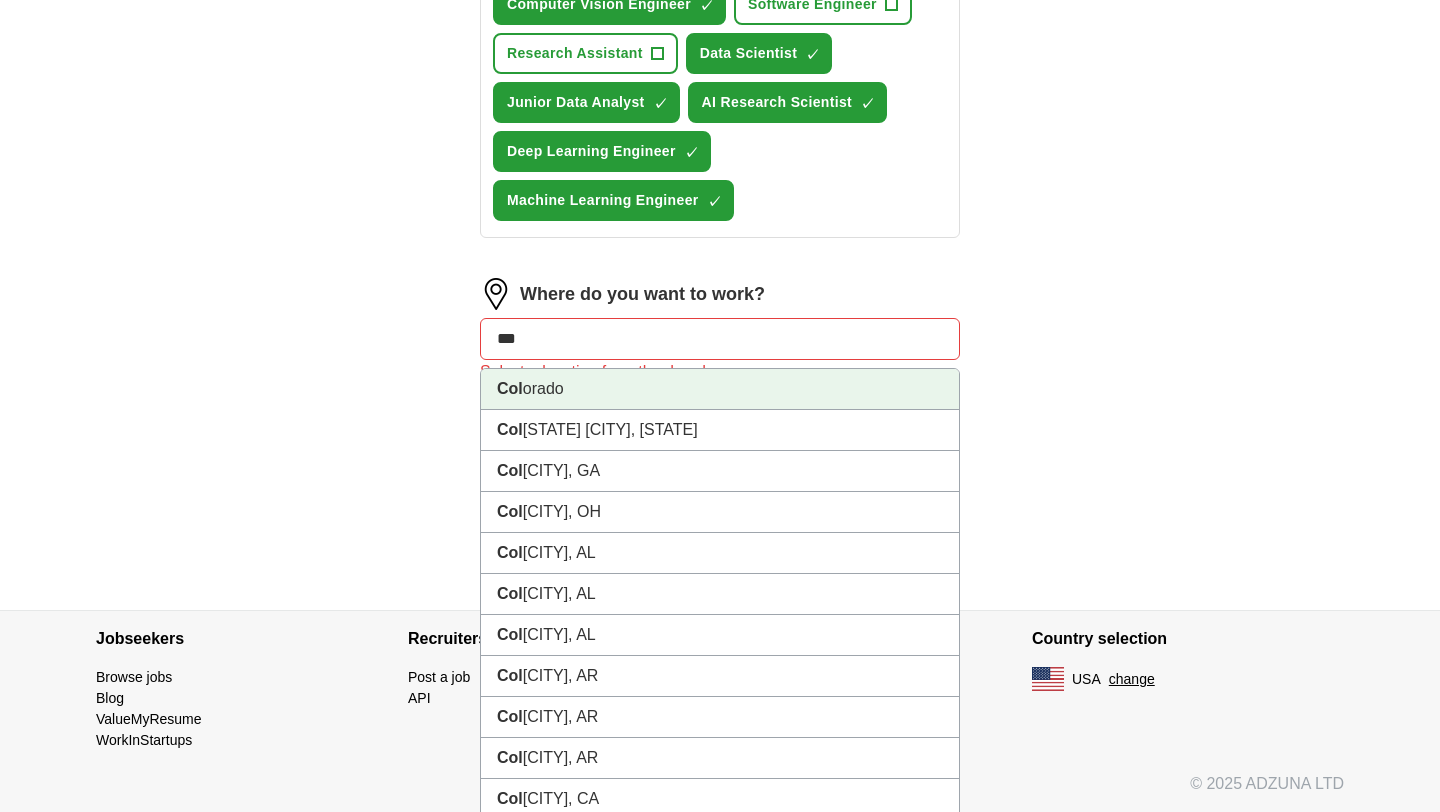 click on "[STATE]" at bounding box center (720, 389) 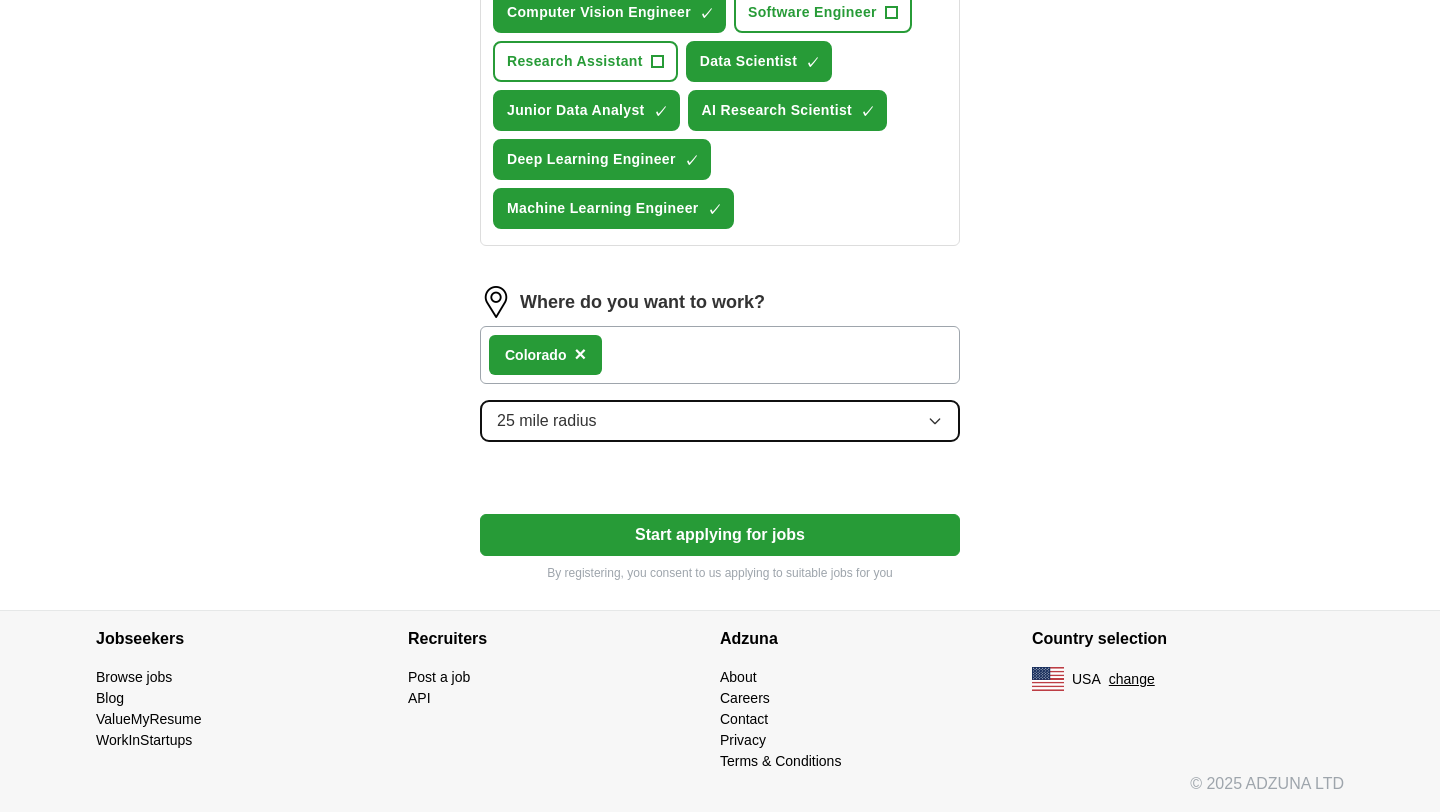 click on "25 mile radius" at bounding box center (720, 421) 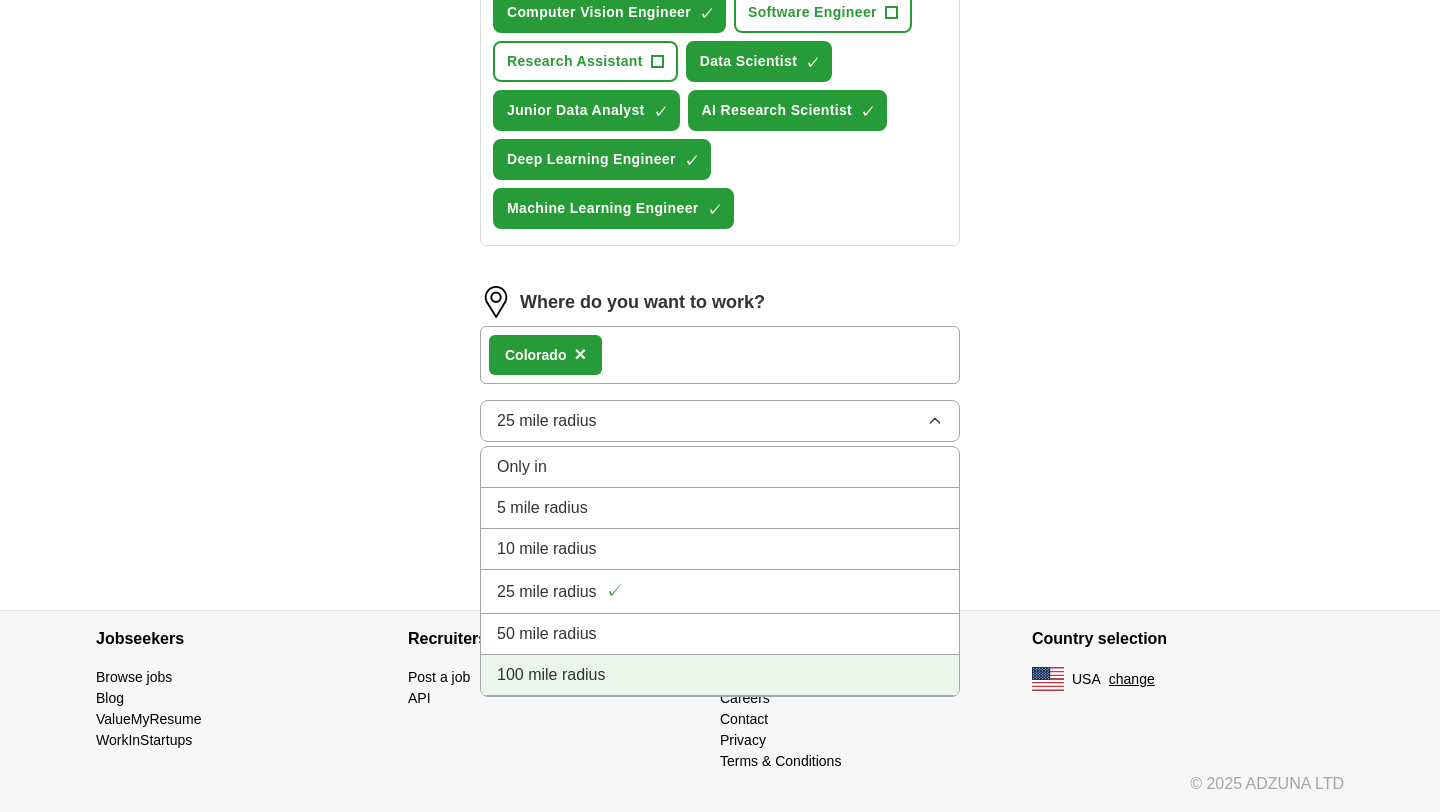 click on "100 mile radius" at bounding box center [720, 675] 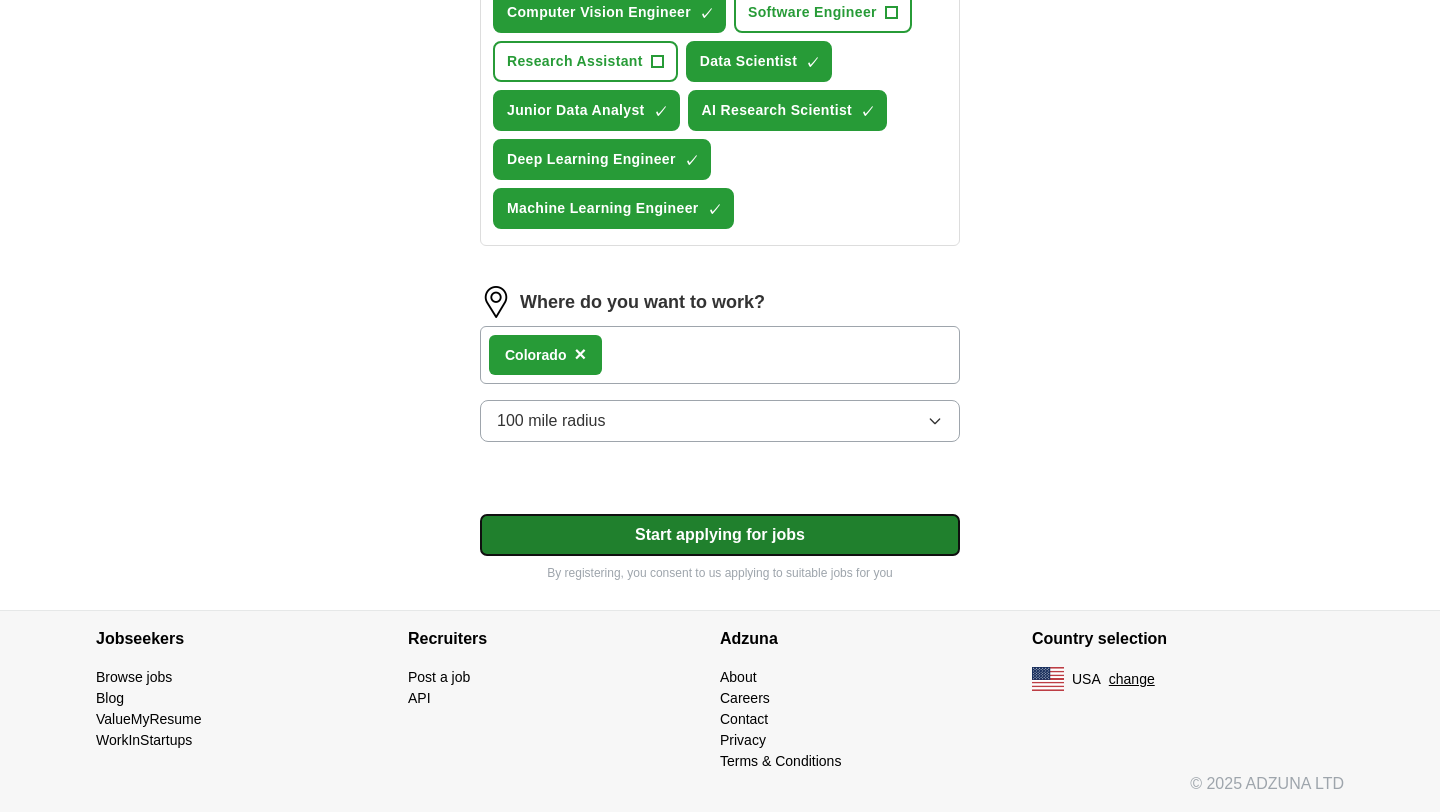 click on "Start applying for jobs" at bounding box center (720, 535) 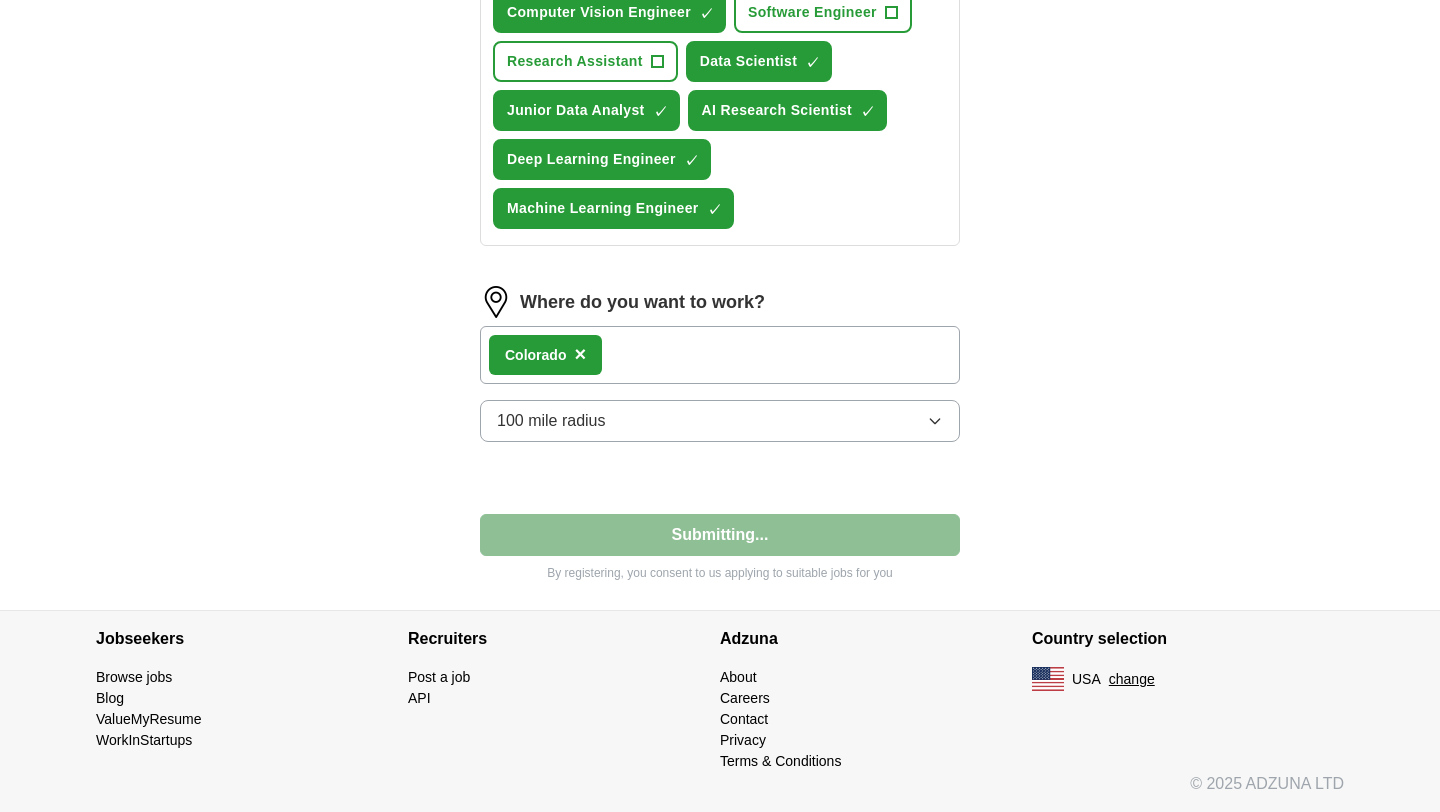 select on "**" 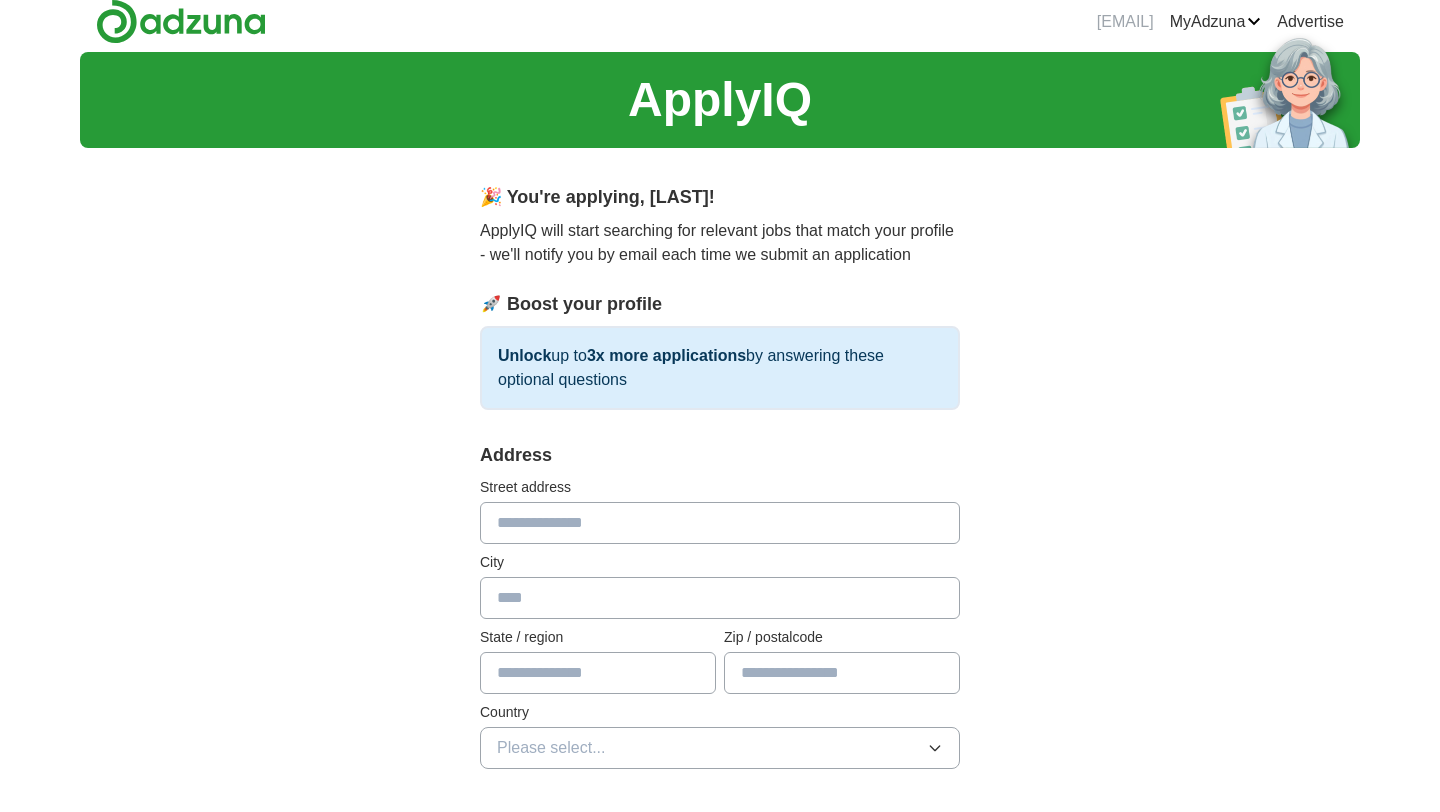 scroll, scrollTop: 0, scrollLeft: 0, axis: both 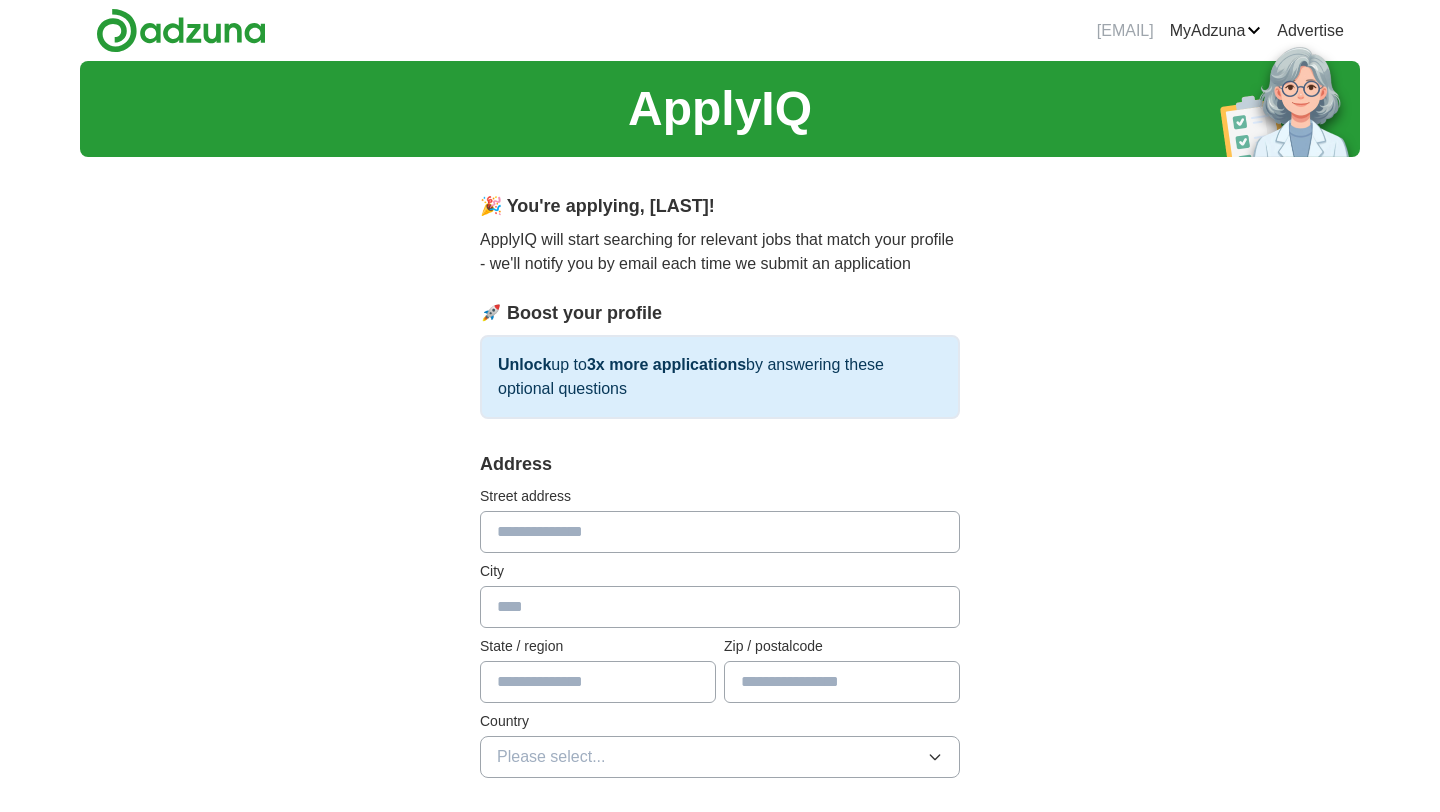 click at bounding box center [720, 532] 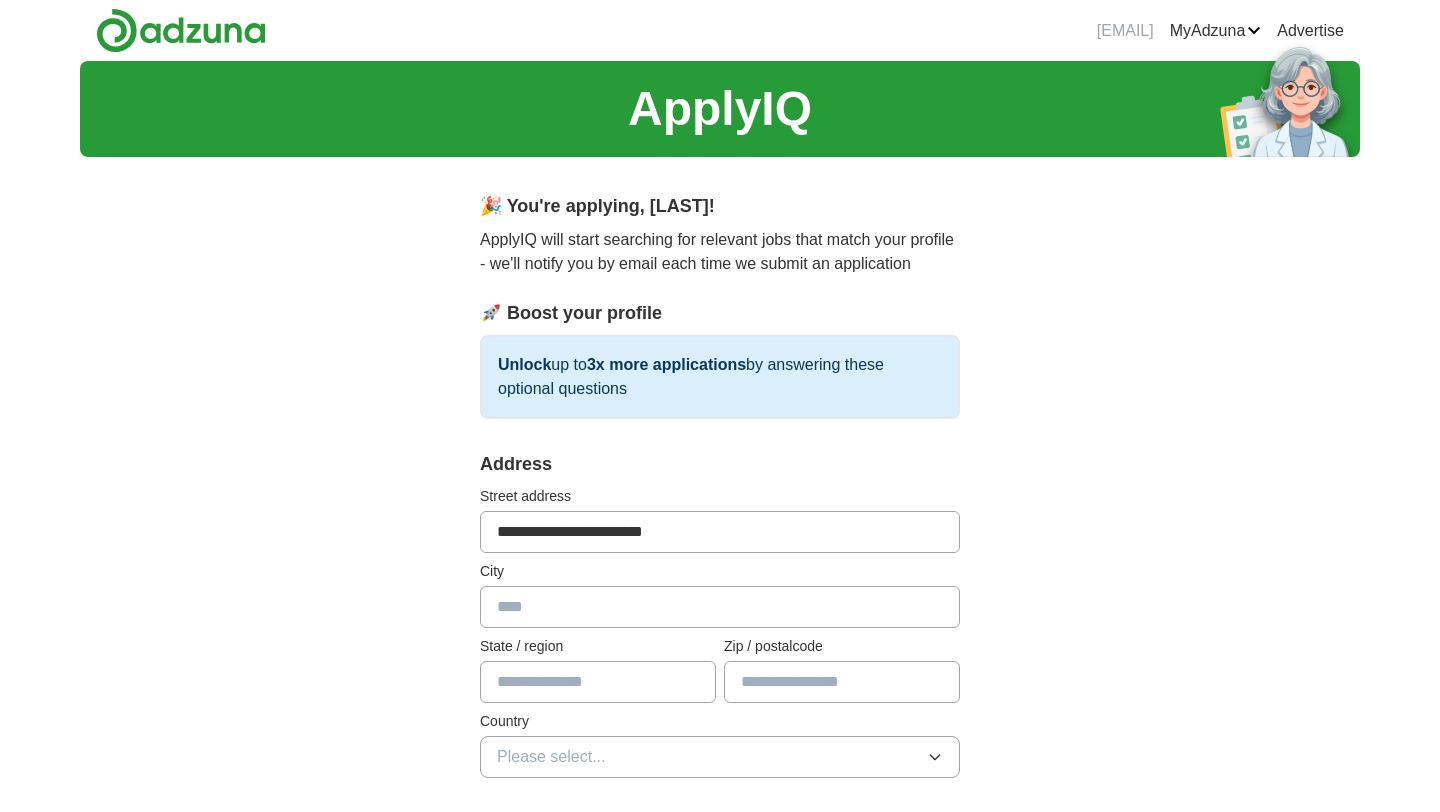 type on "**********" 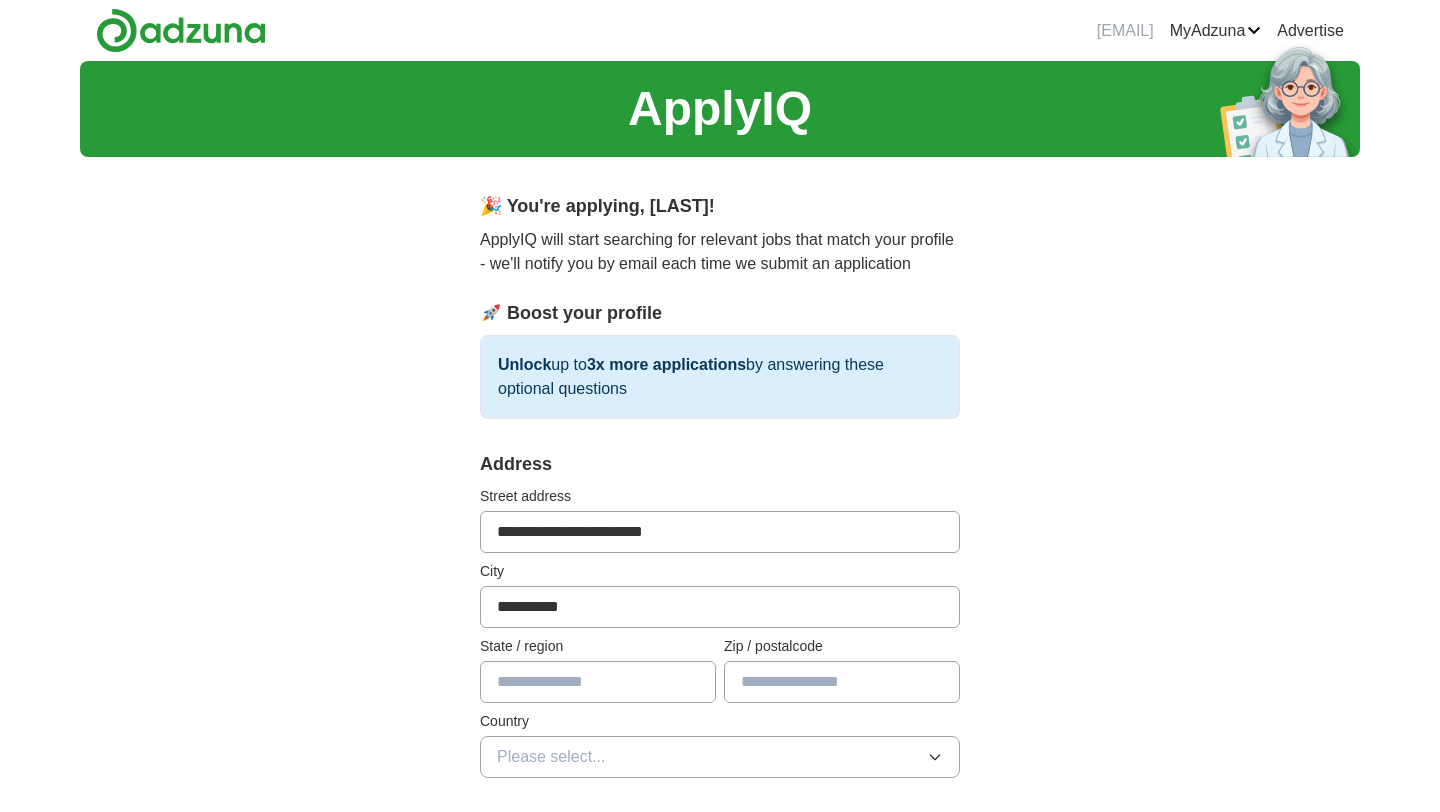 type on "**" 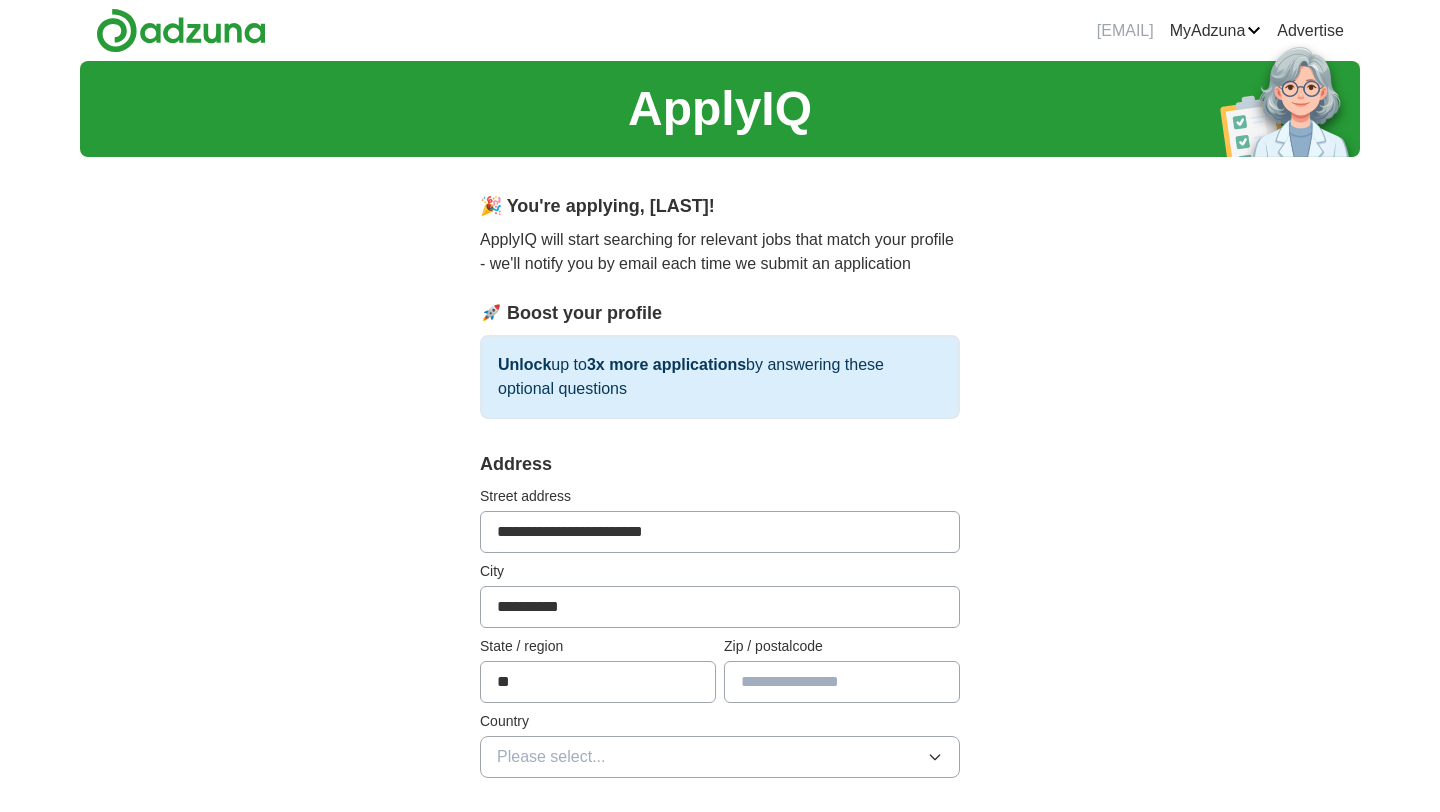 type on "*****" 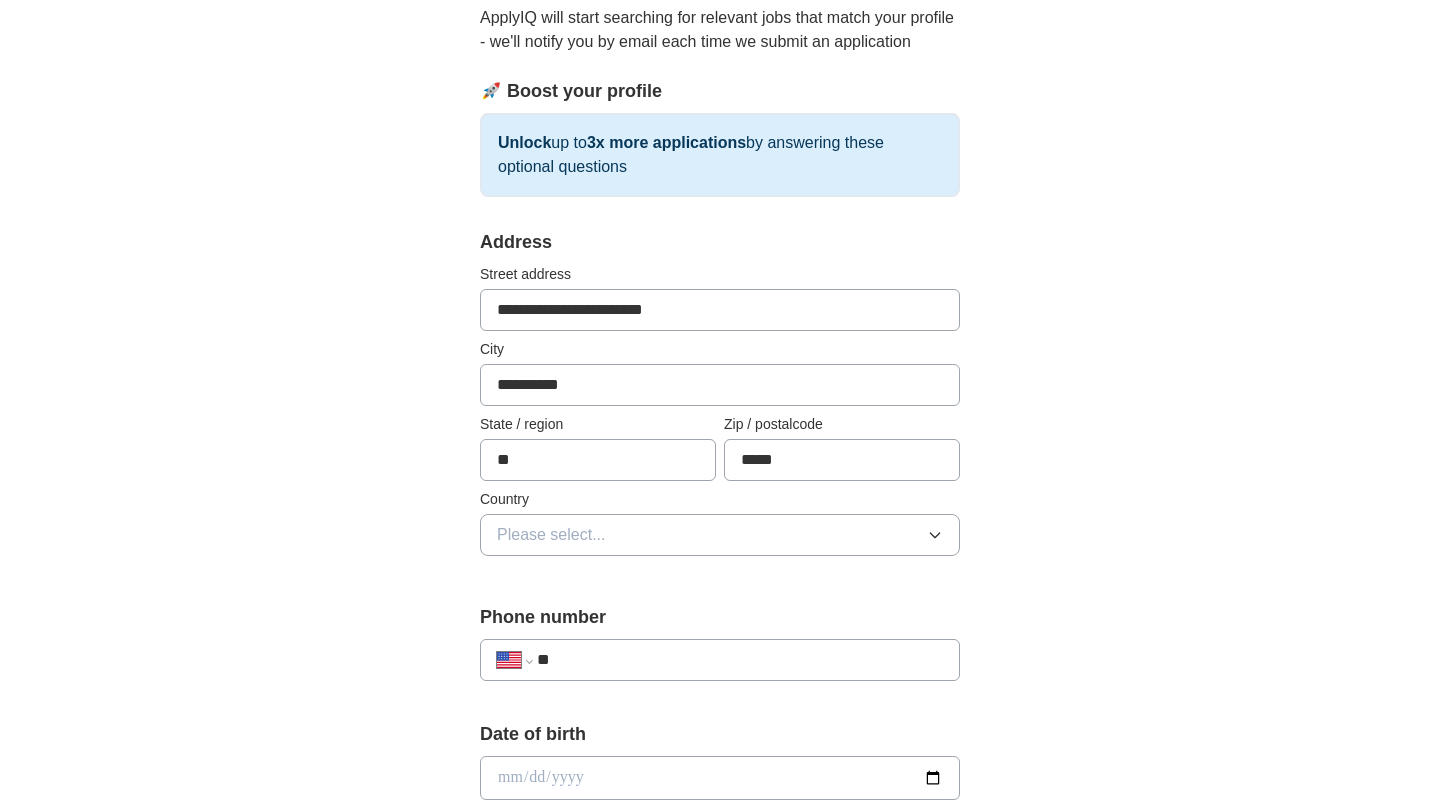 scroll, scrollTop: 223, scrollLeft: 0, axis: vertical 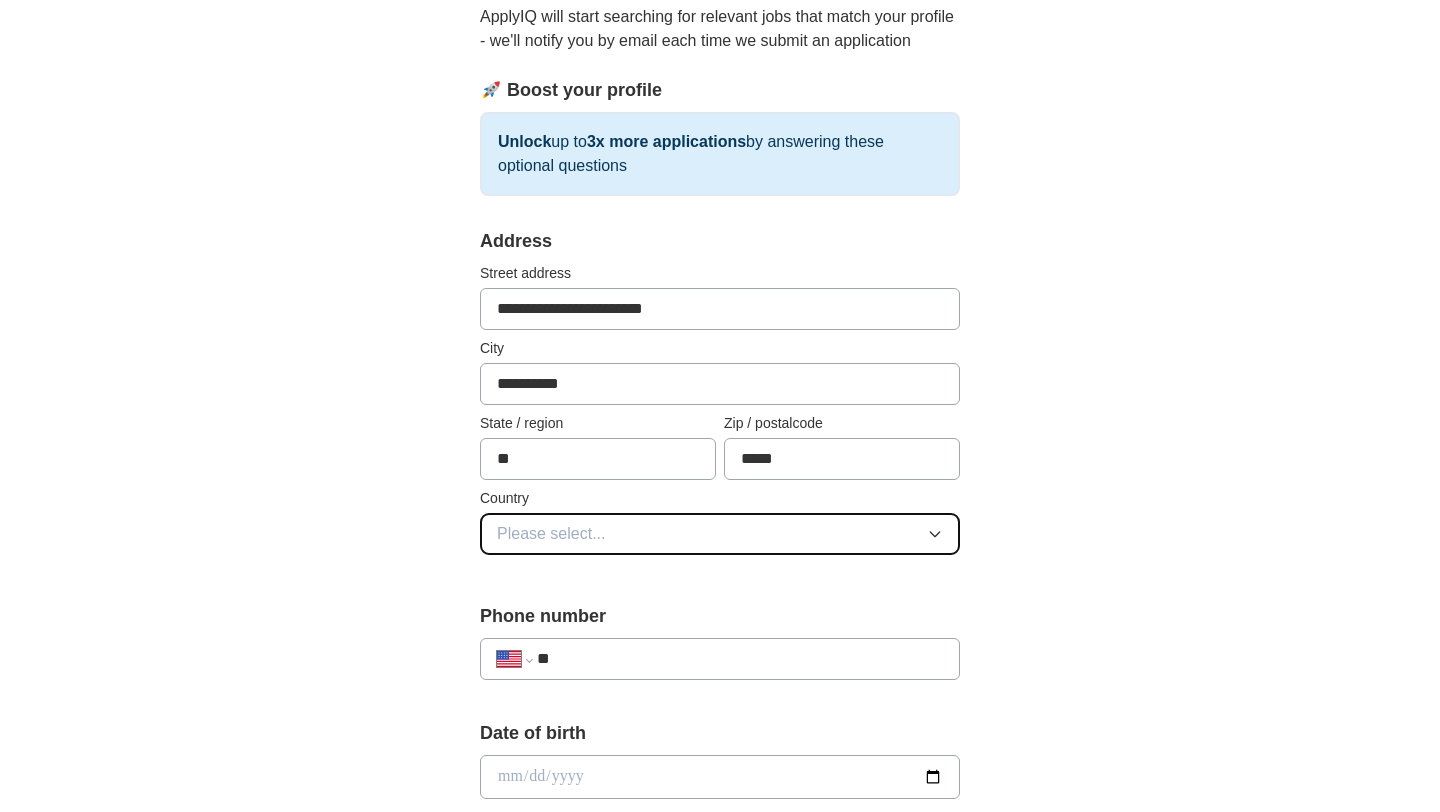click on "Please select..." at bounding box center (720, 534) 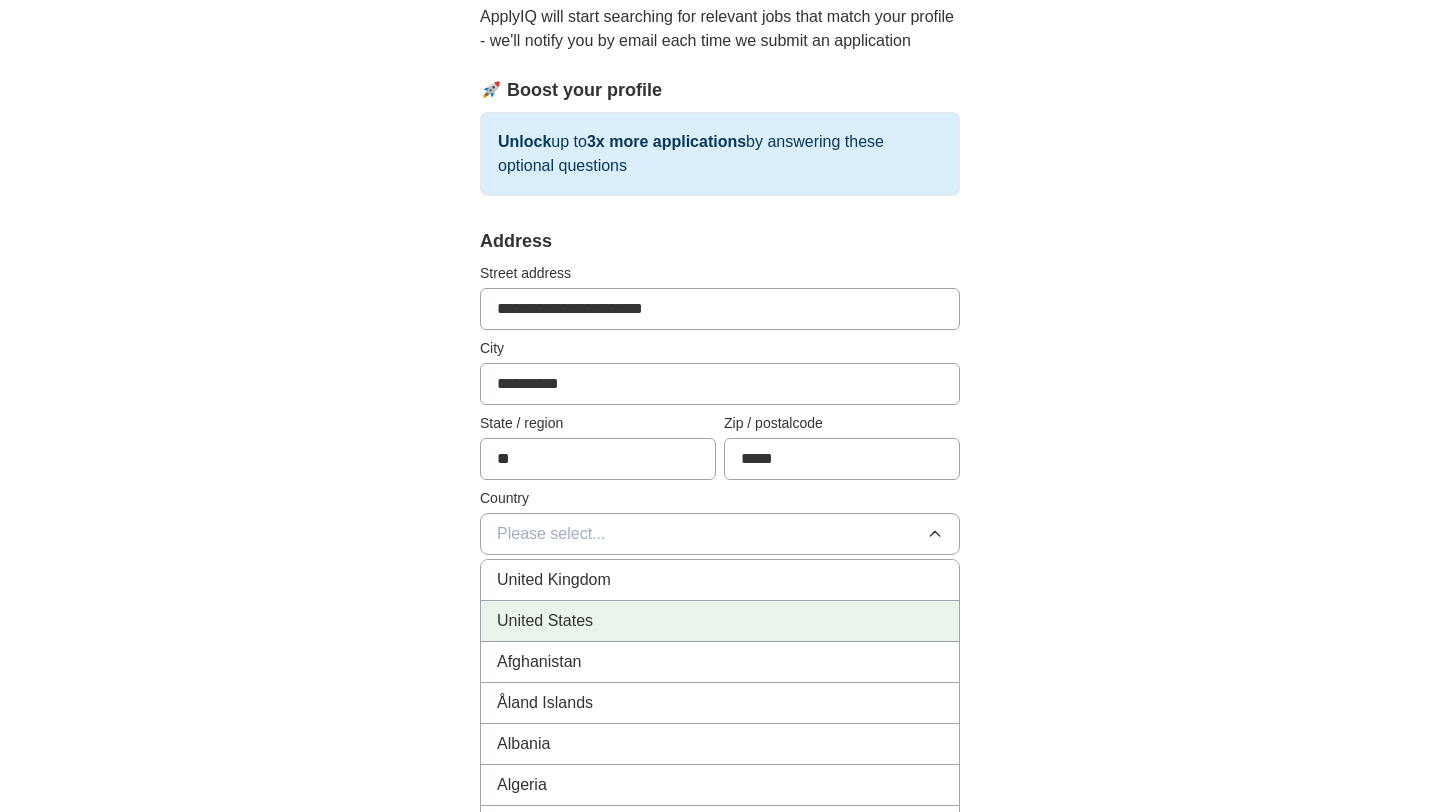 click on "United States" at bounding box center [545, 621] 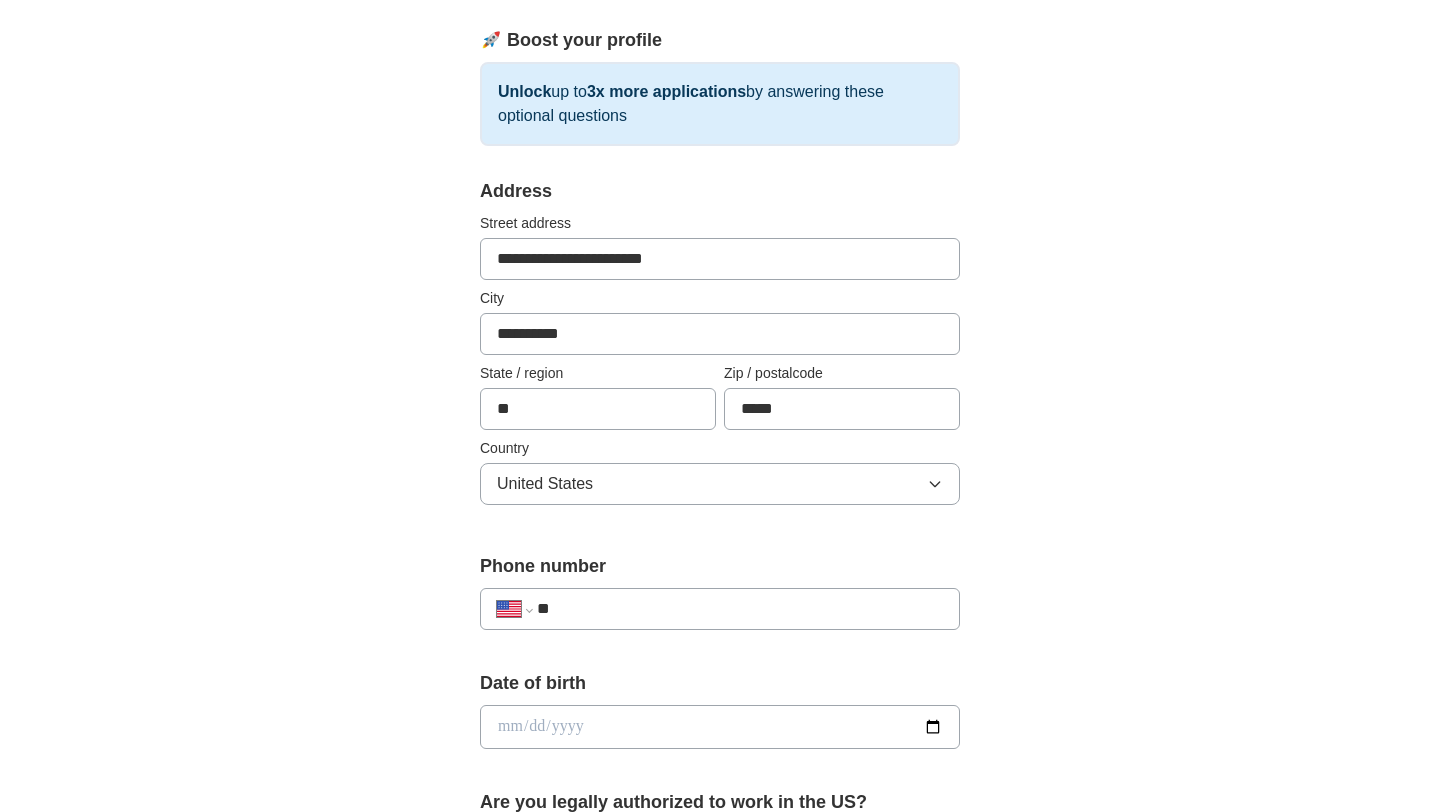 scroll, scrollTop: 290, scrollLeft: 0, axis: vertical 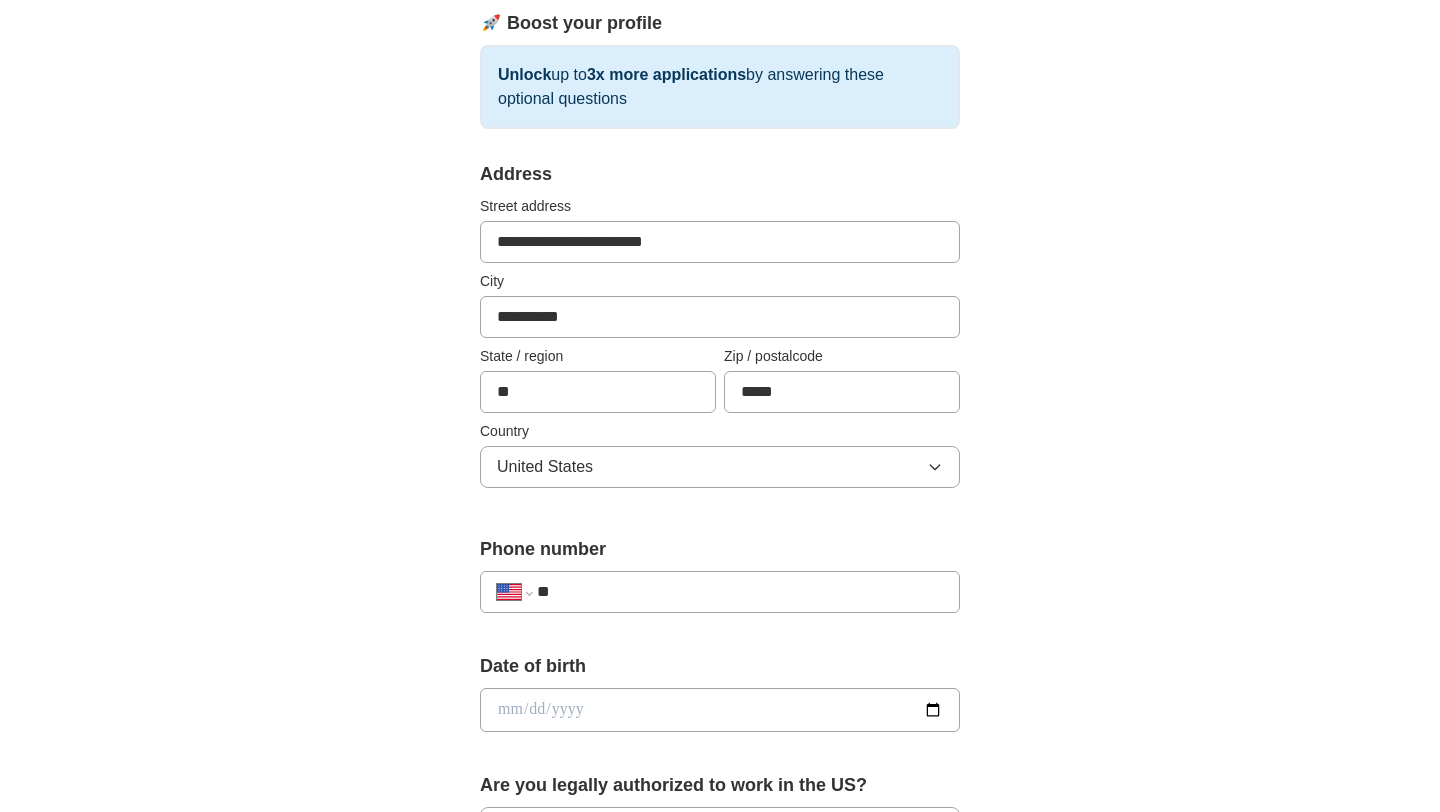 click on "**********" at bounding box center (720, 582) 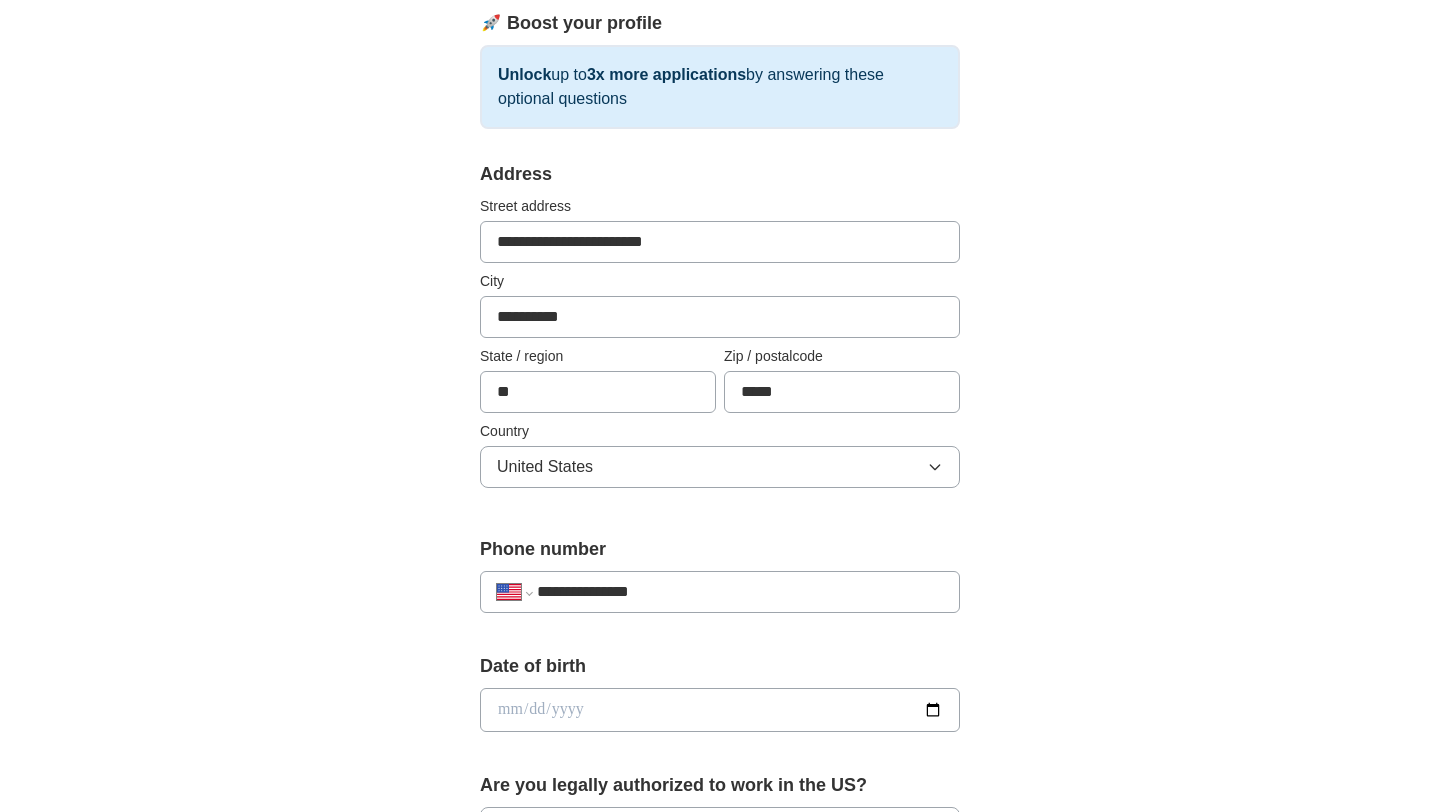 scroll, scrollTop: 356, scrollLeft: 0, axis: vertical 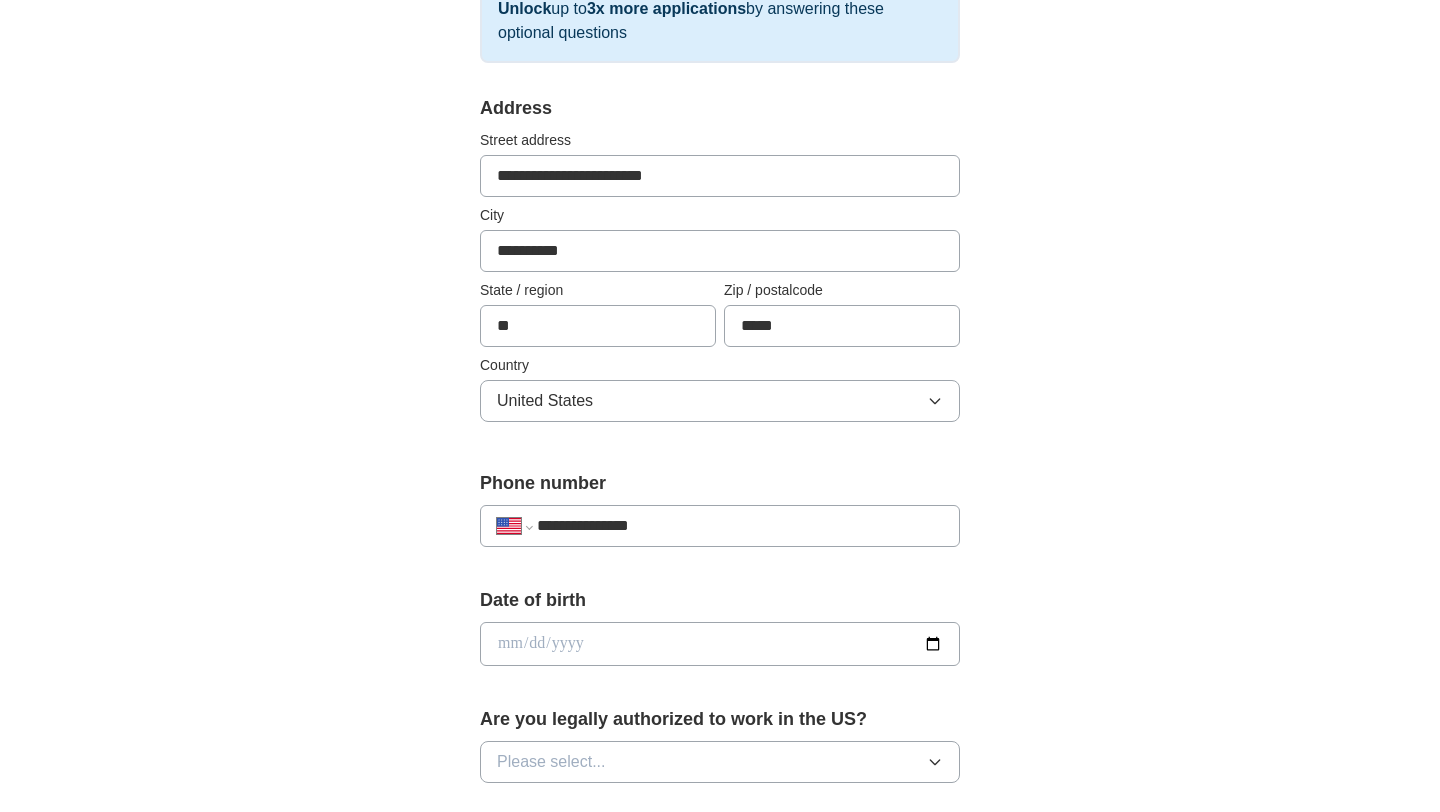 type on "**********" 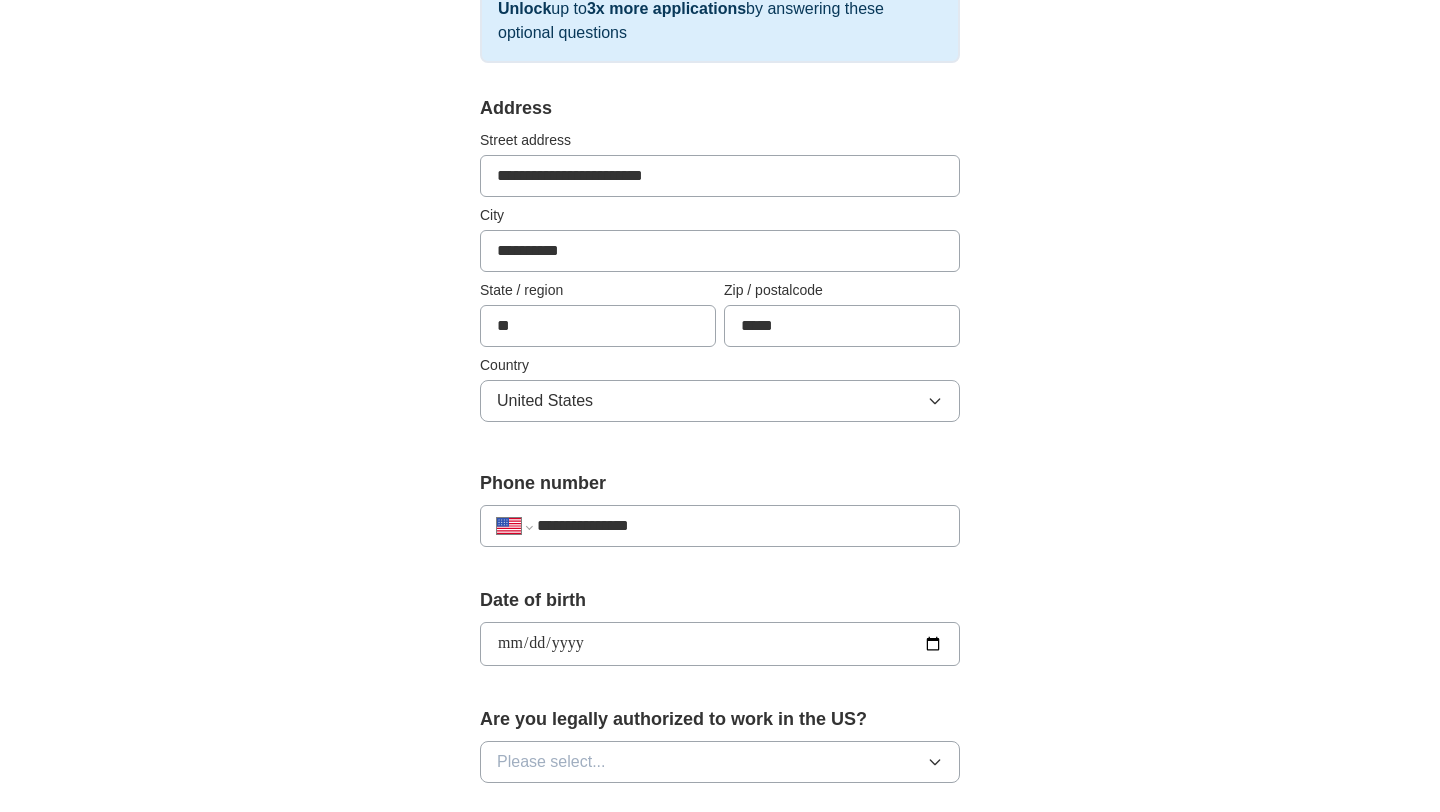 type on "**********" 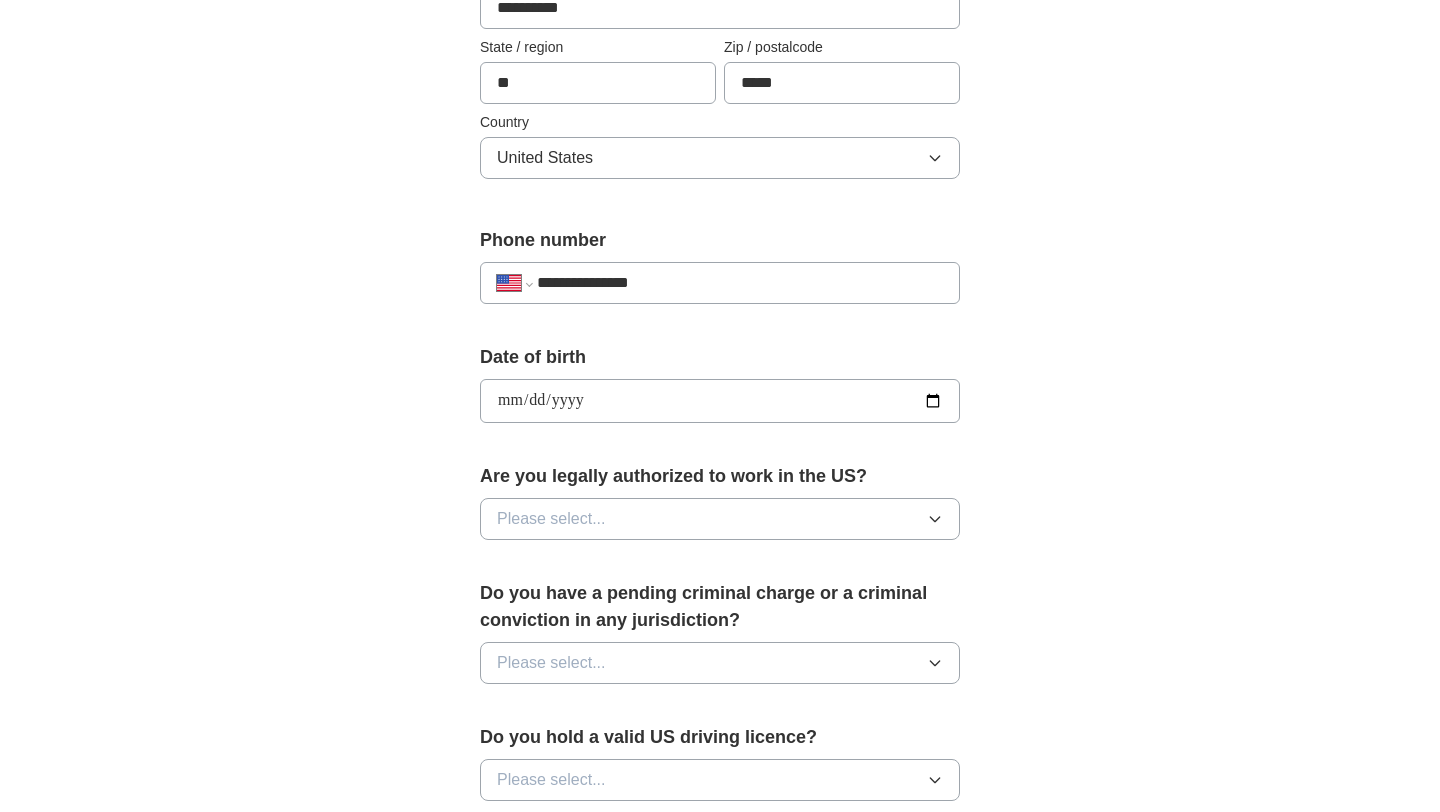 scroll, scrollTop: 607, scrollLeft: 0, axis: vertical 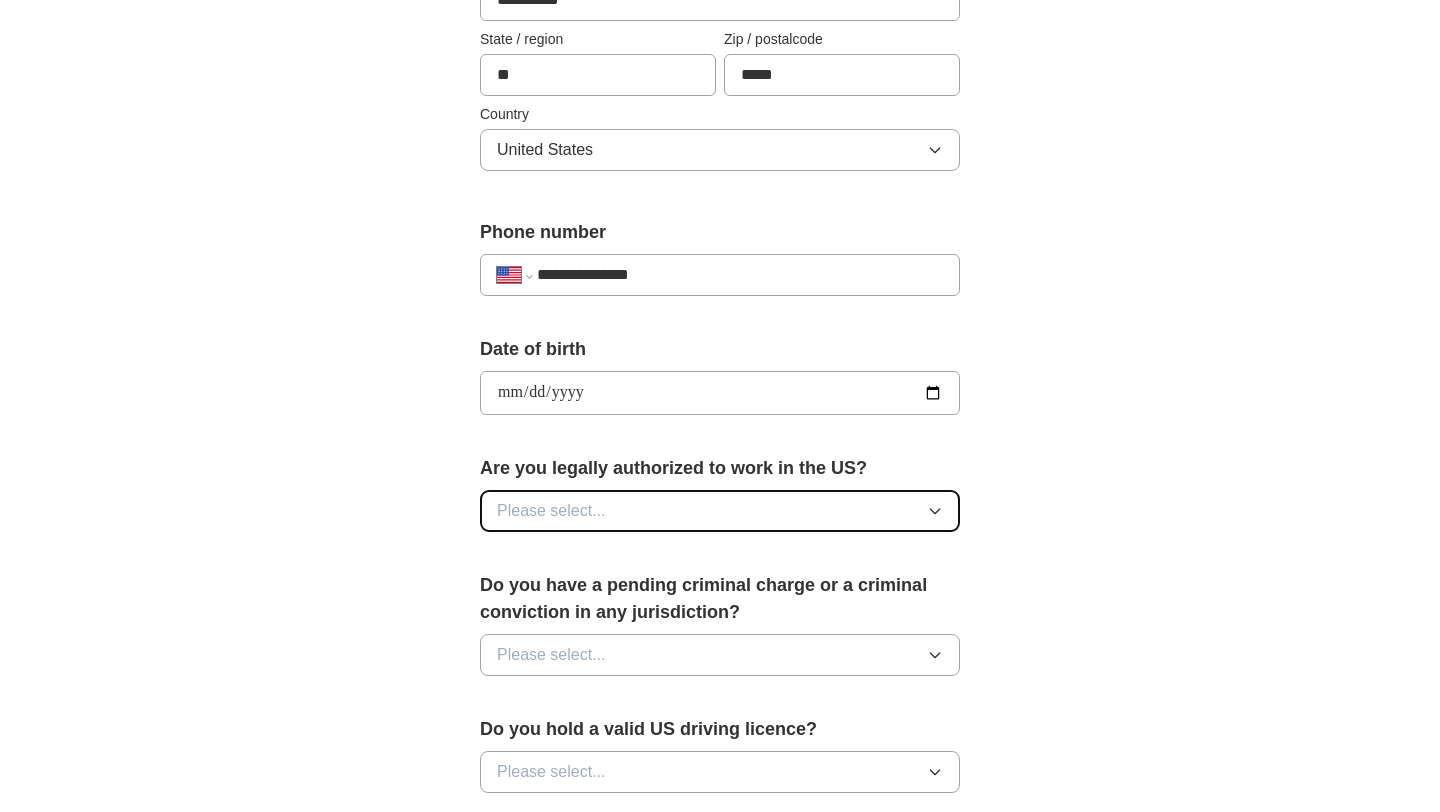 click on "Please select..." at bounding box center [720, 511] 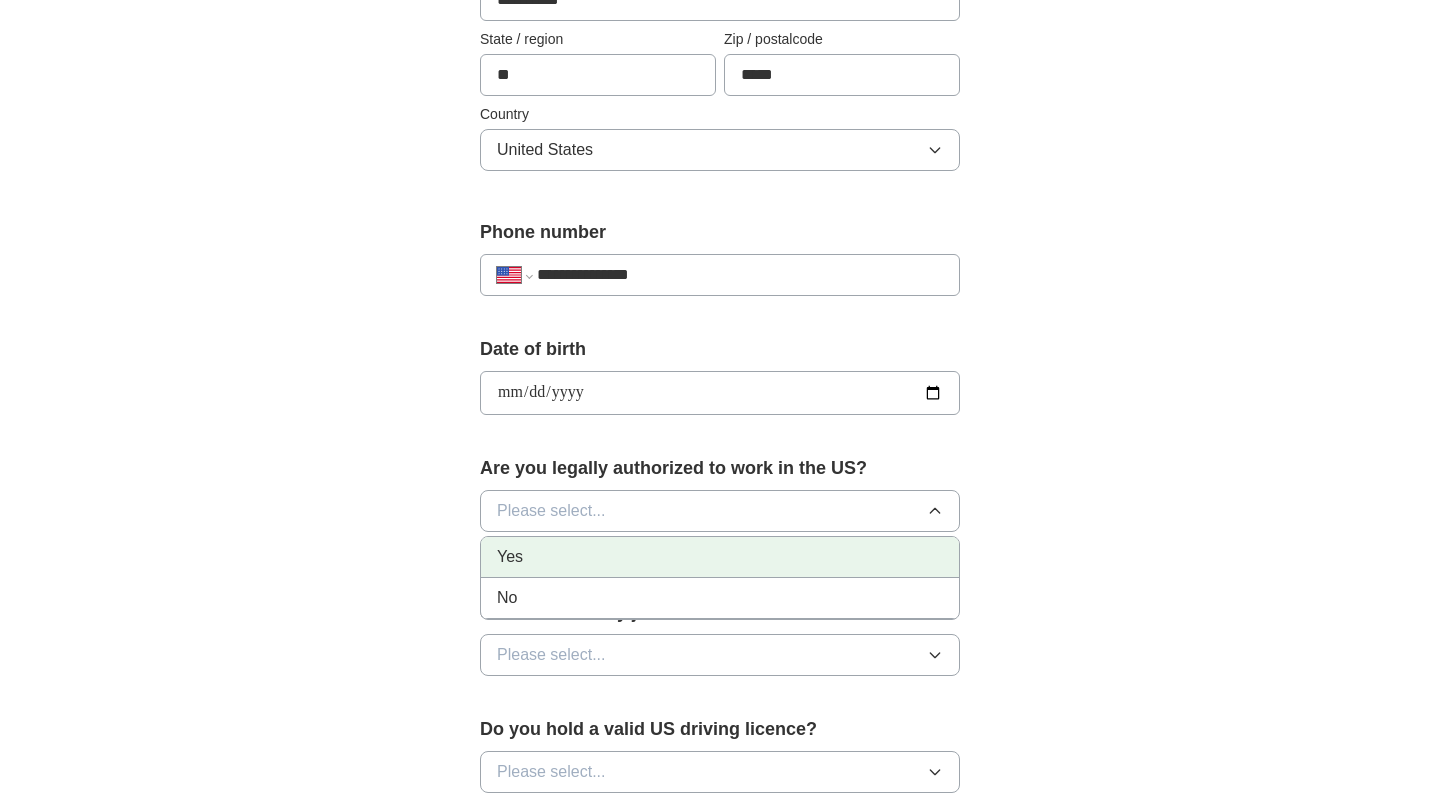 click on "Yes" at bounding box center (720, 557) 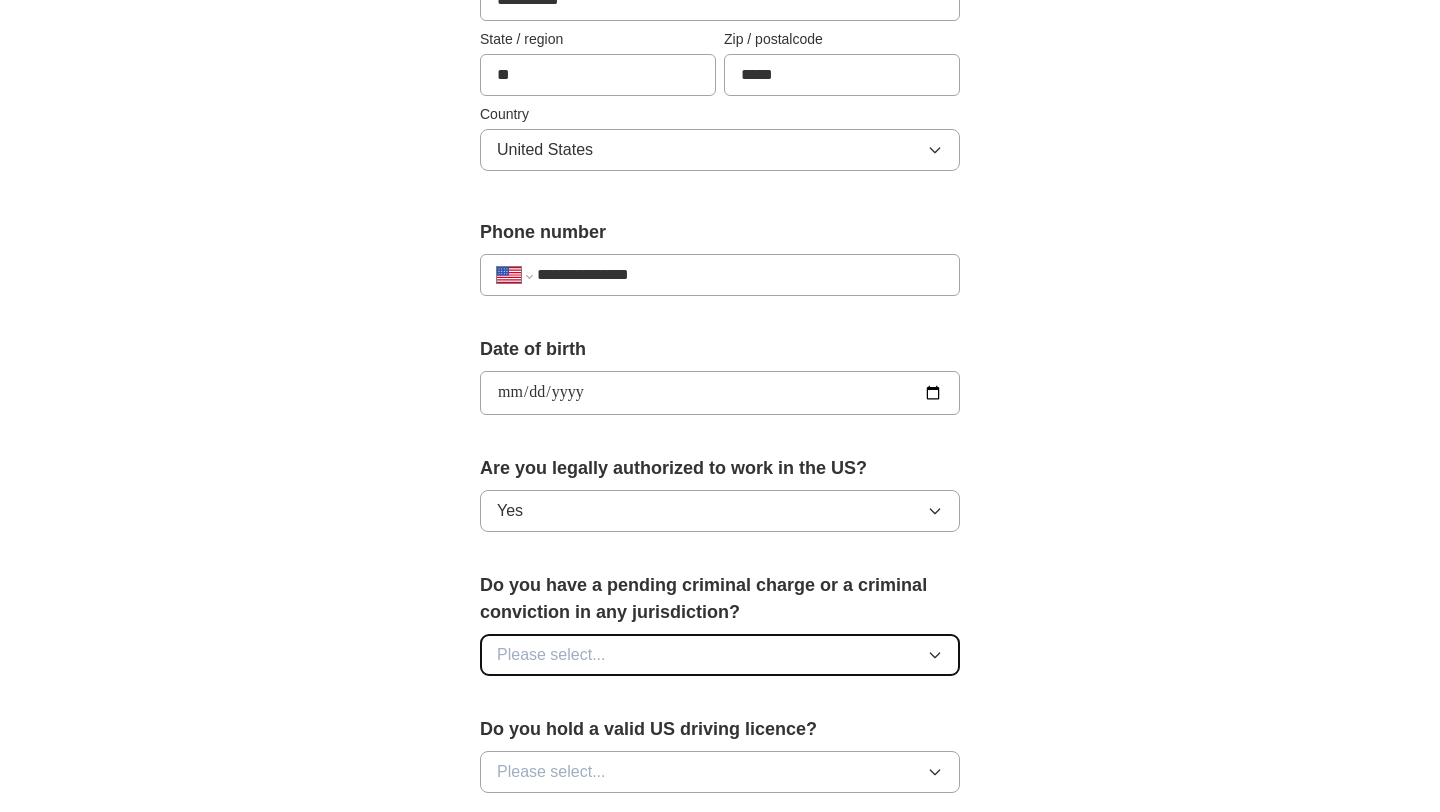 click on "Please select..." at bounding box center (720, 655) 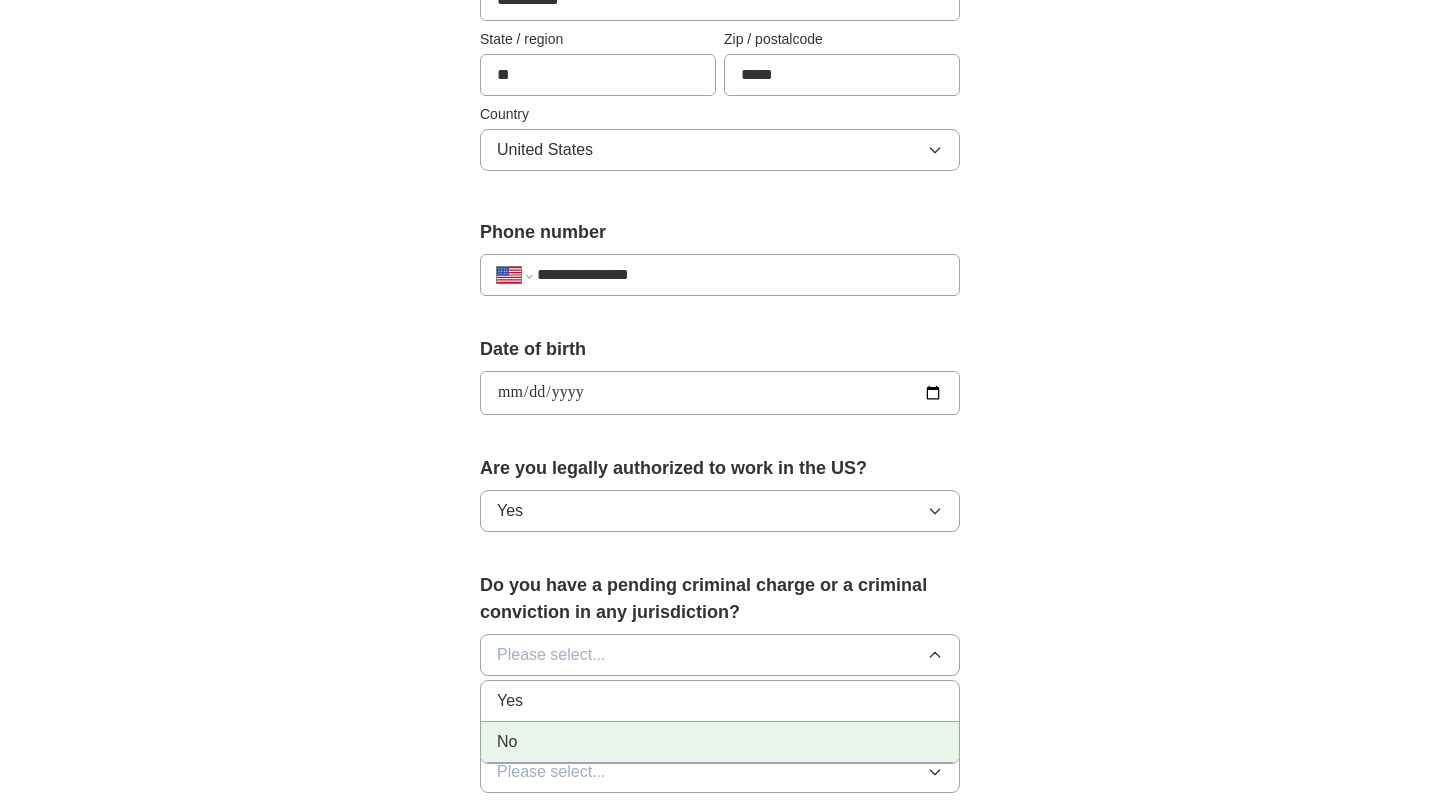 click on "No" at bounding box center (720, 742) 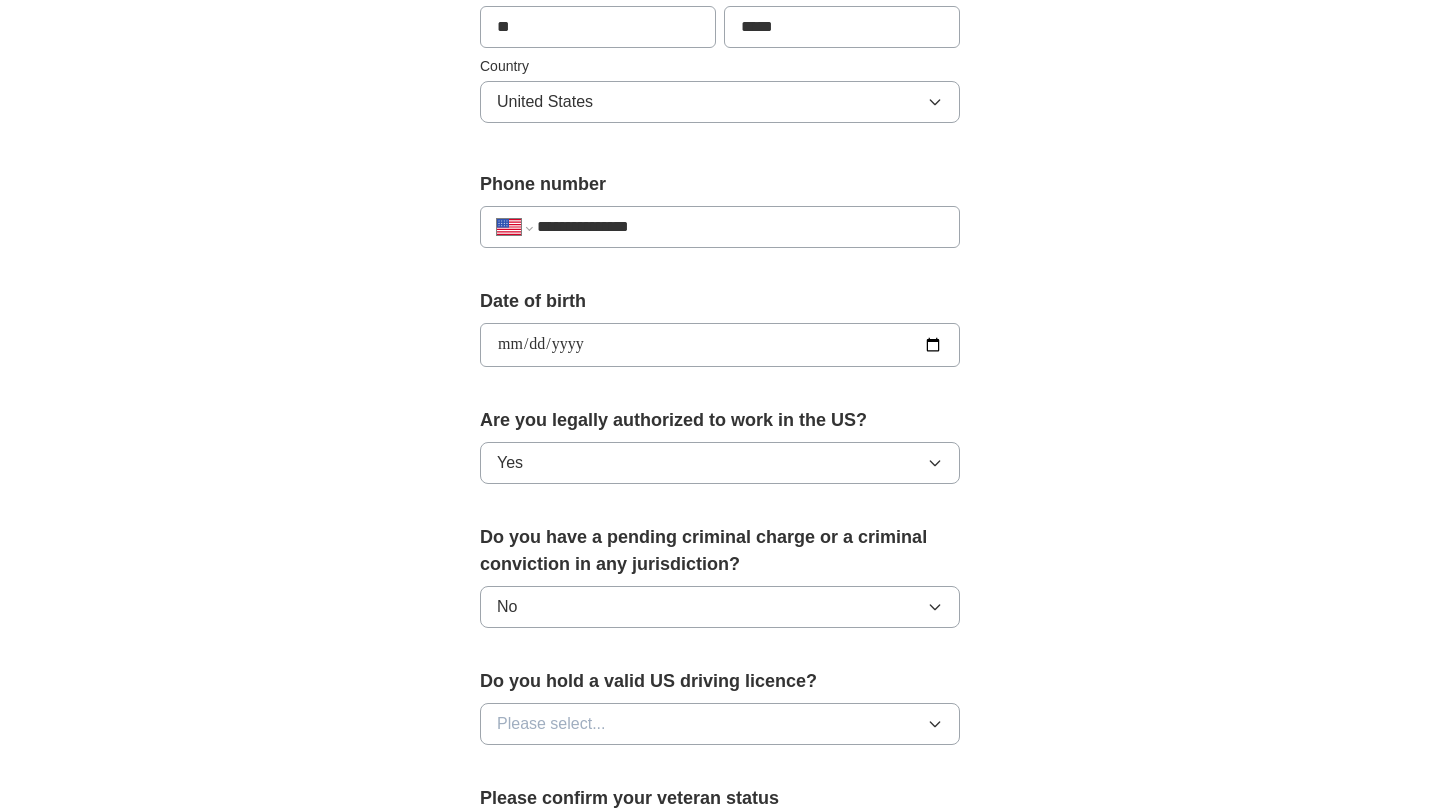 scroll, scrollTop: 723, scrollLeft: 0, axis: vertical 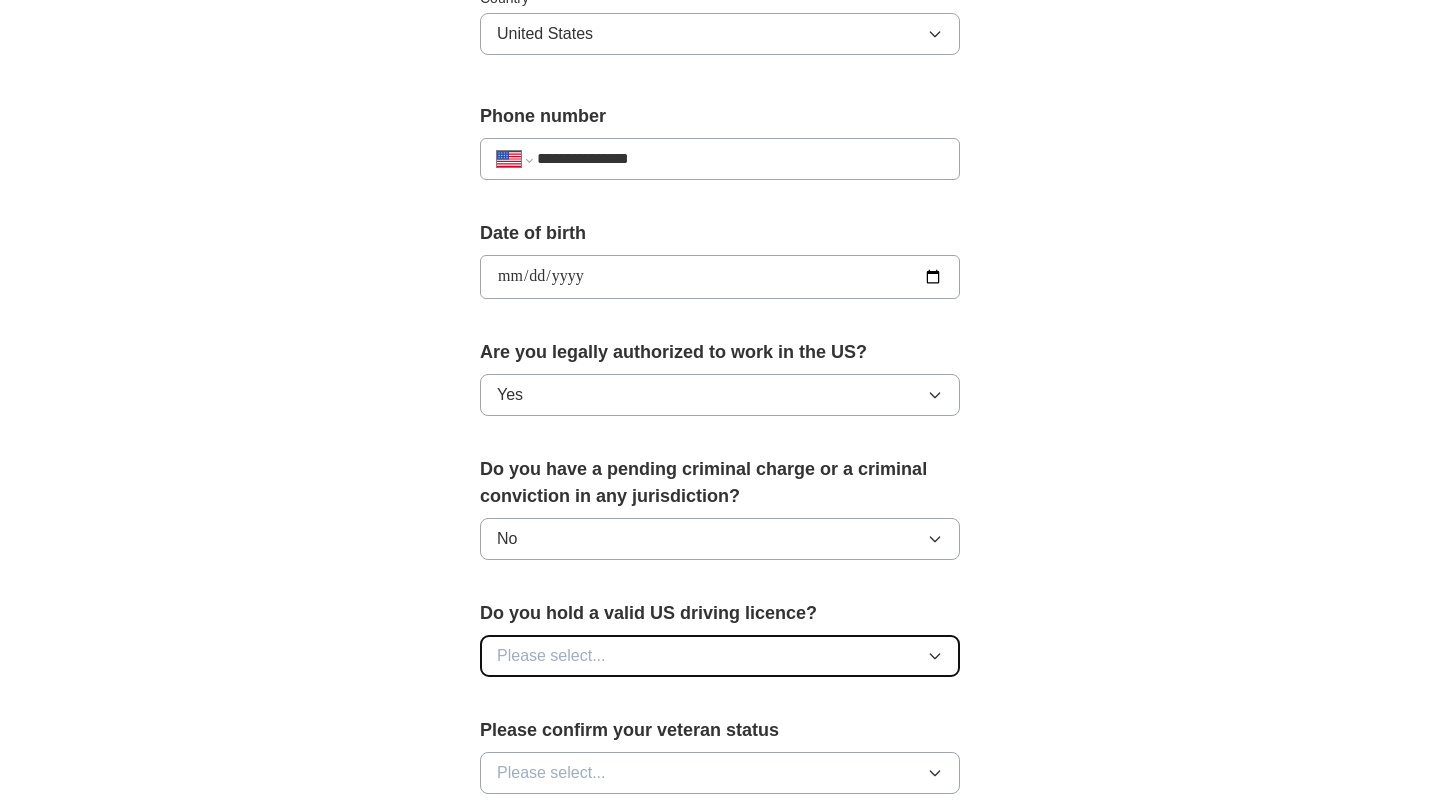 click on "Please select..." at bounding box center [720, 656] 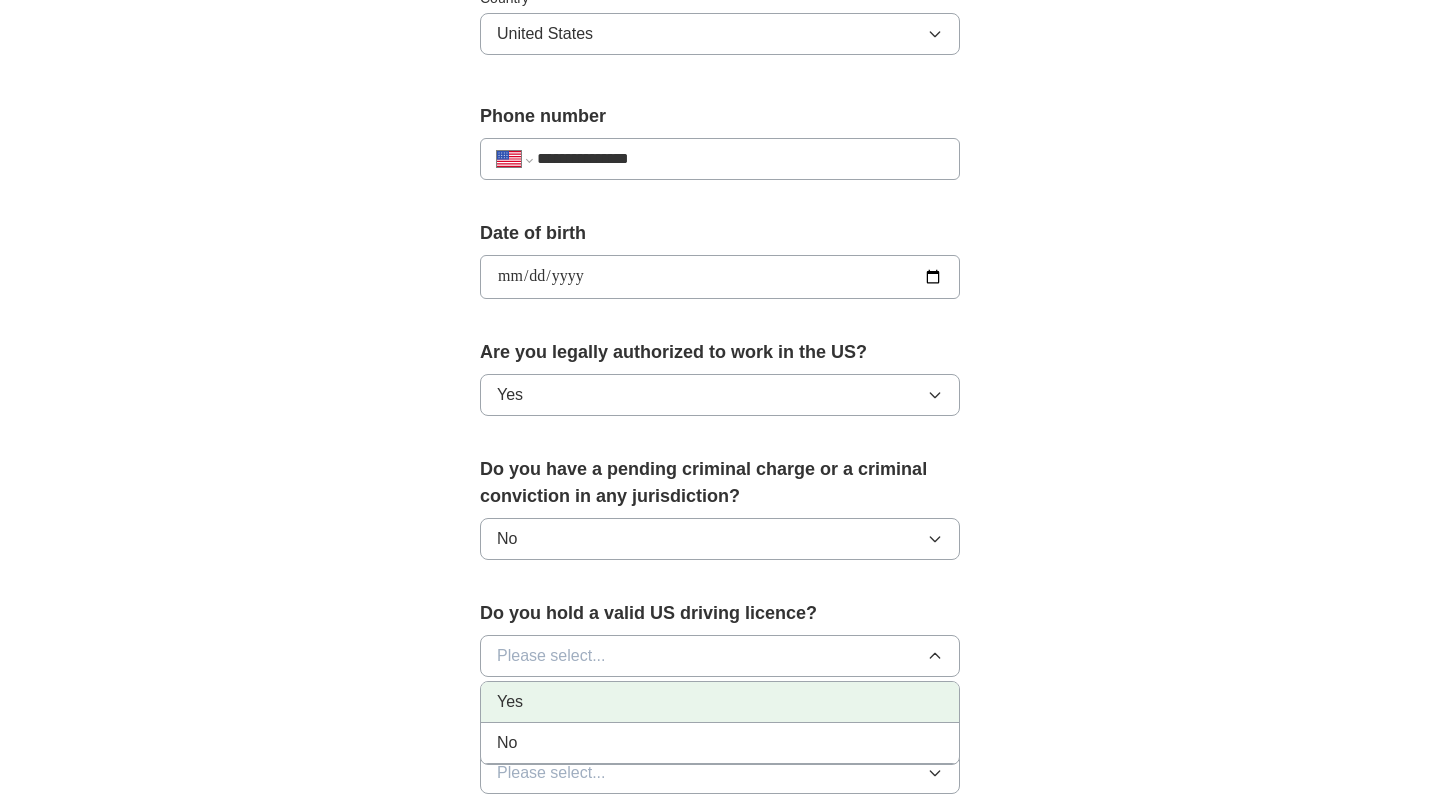 click on "Yes" at bounding box center [720, 702] 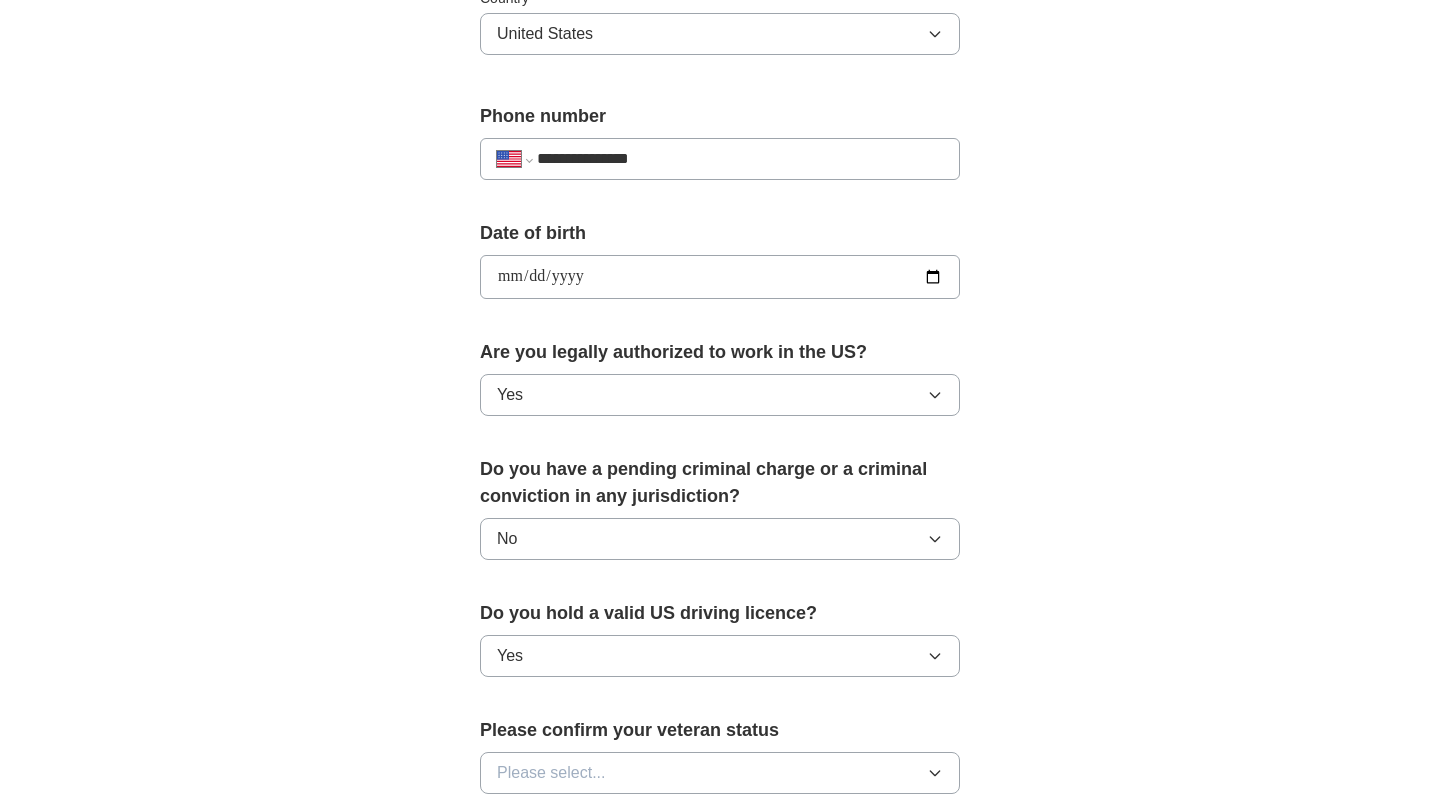 click on "**********" at bounding box center (720, 233) 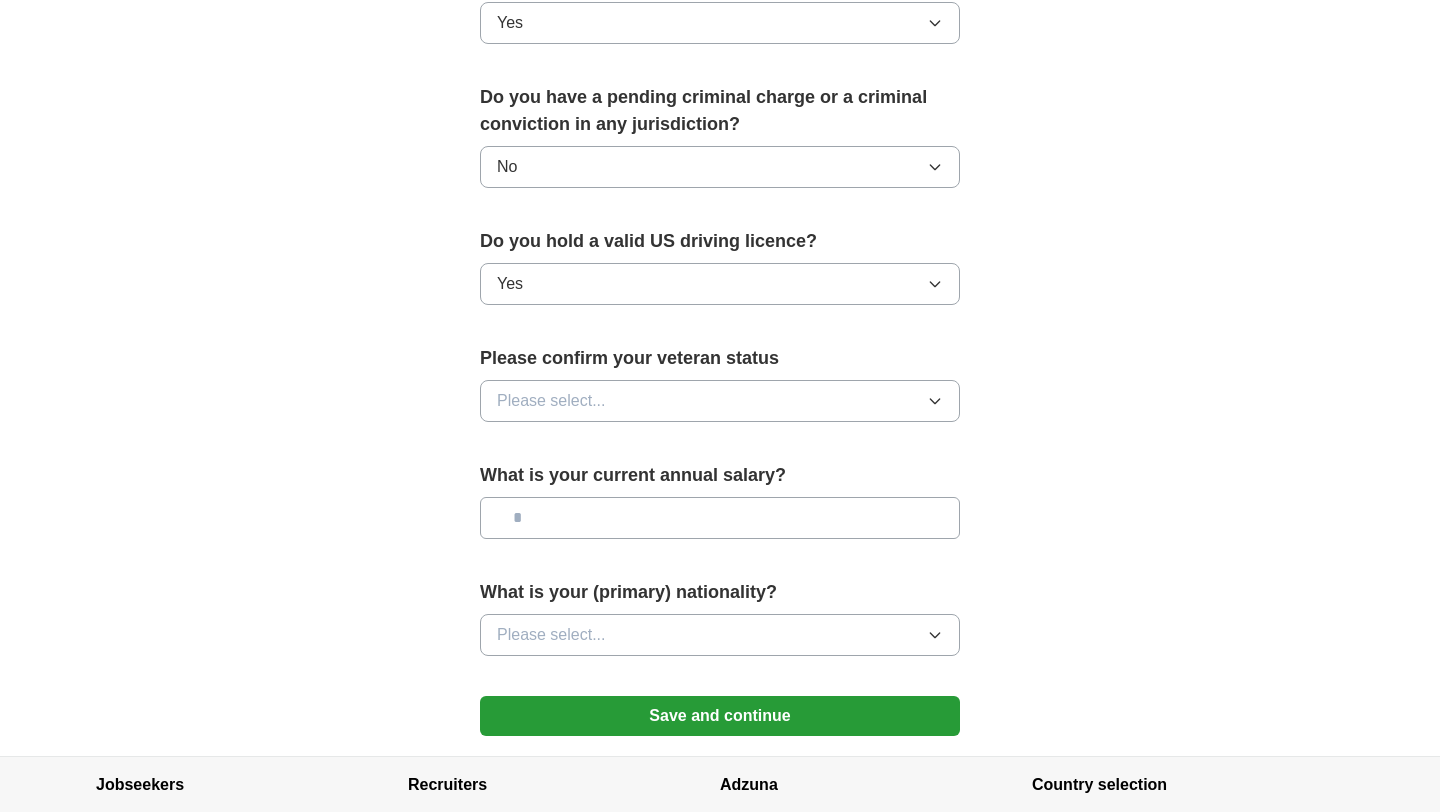 scroll, scrollTop: 1098, scrollLeft: 0, axis: vertical 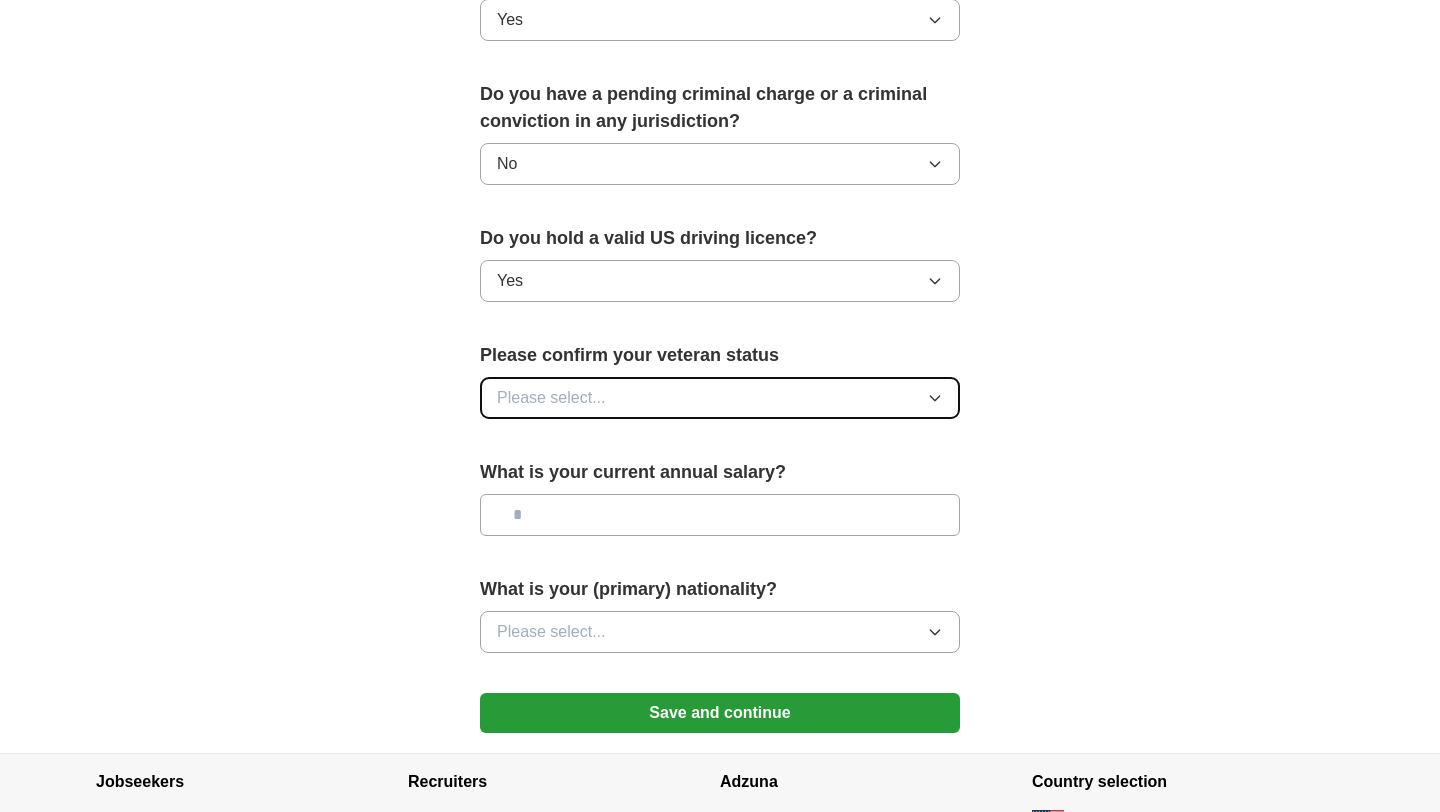 click on "Please select..." at bounding box center (720, 398) 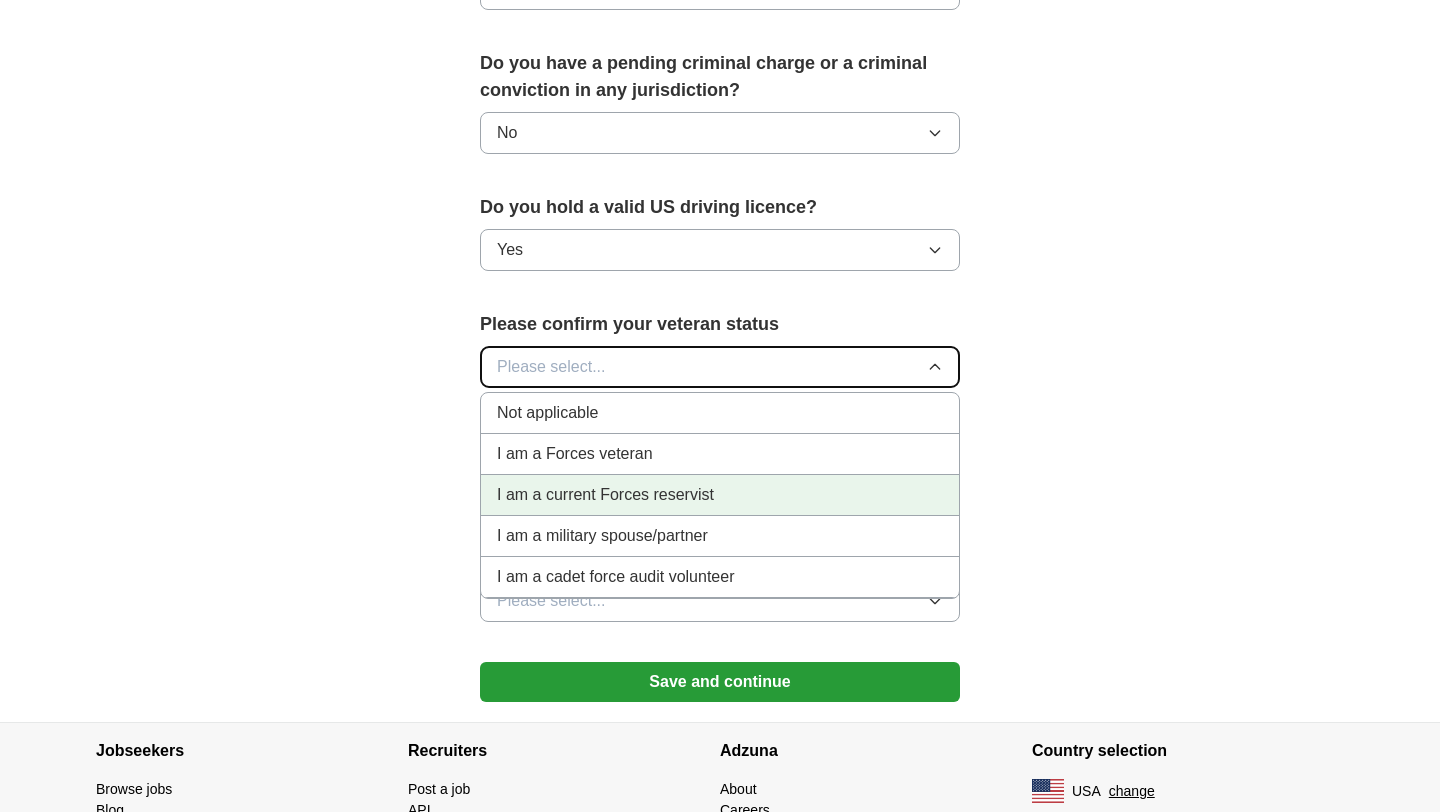 scroll, scrollTop: 1149, scrollLeft: 0, axis: vertical 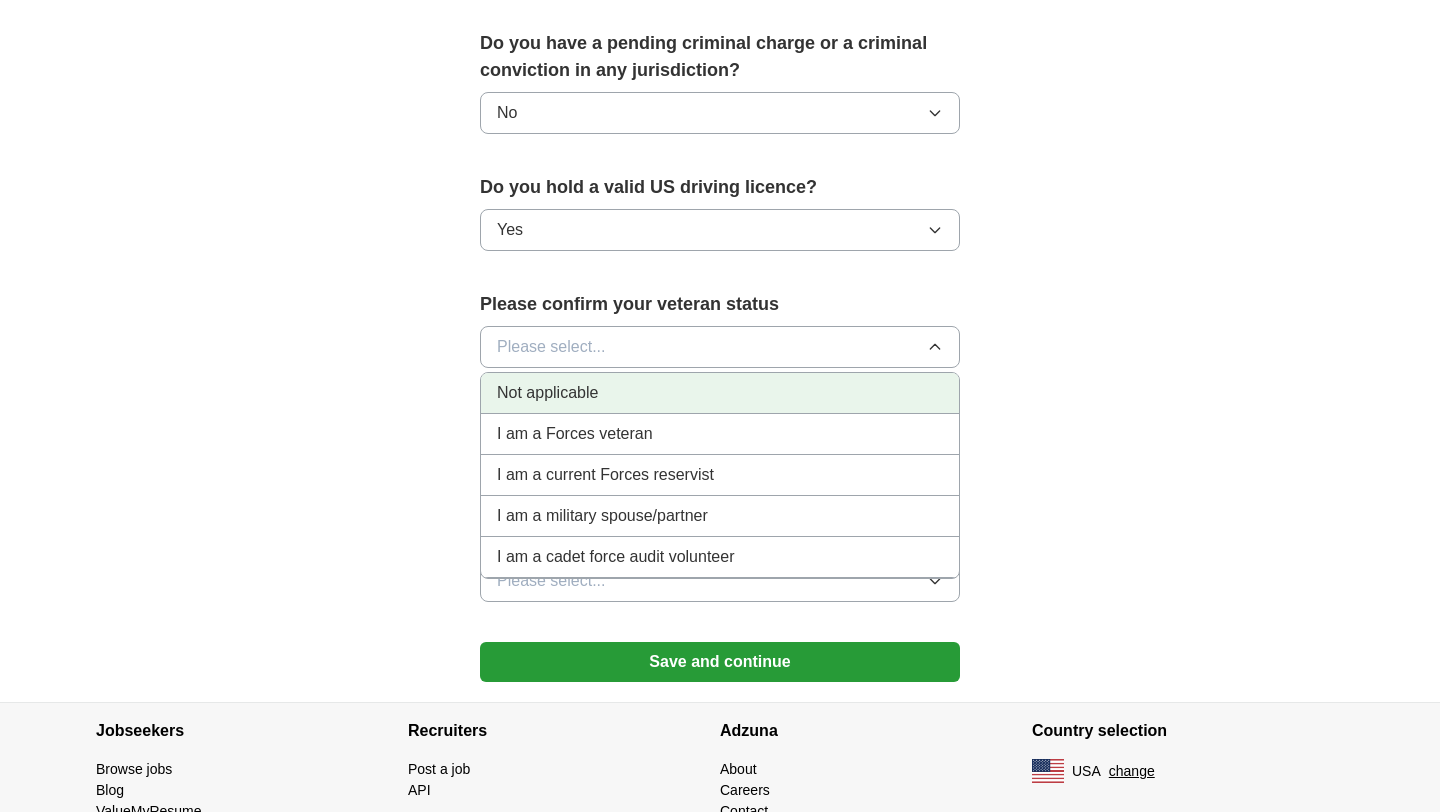 click on "Not applicable" at bounding box center [720, 393] 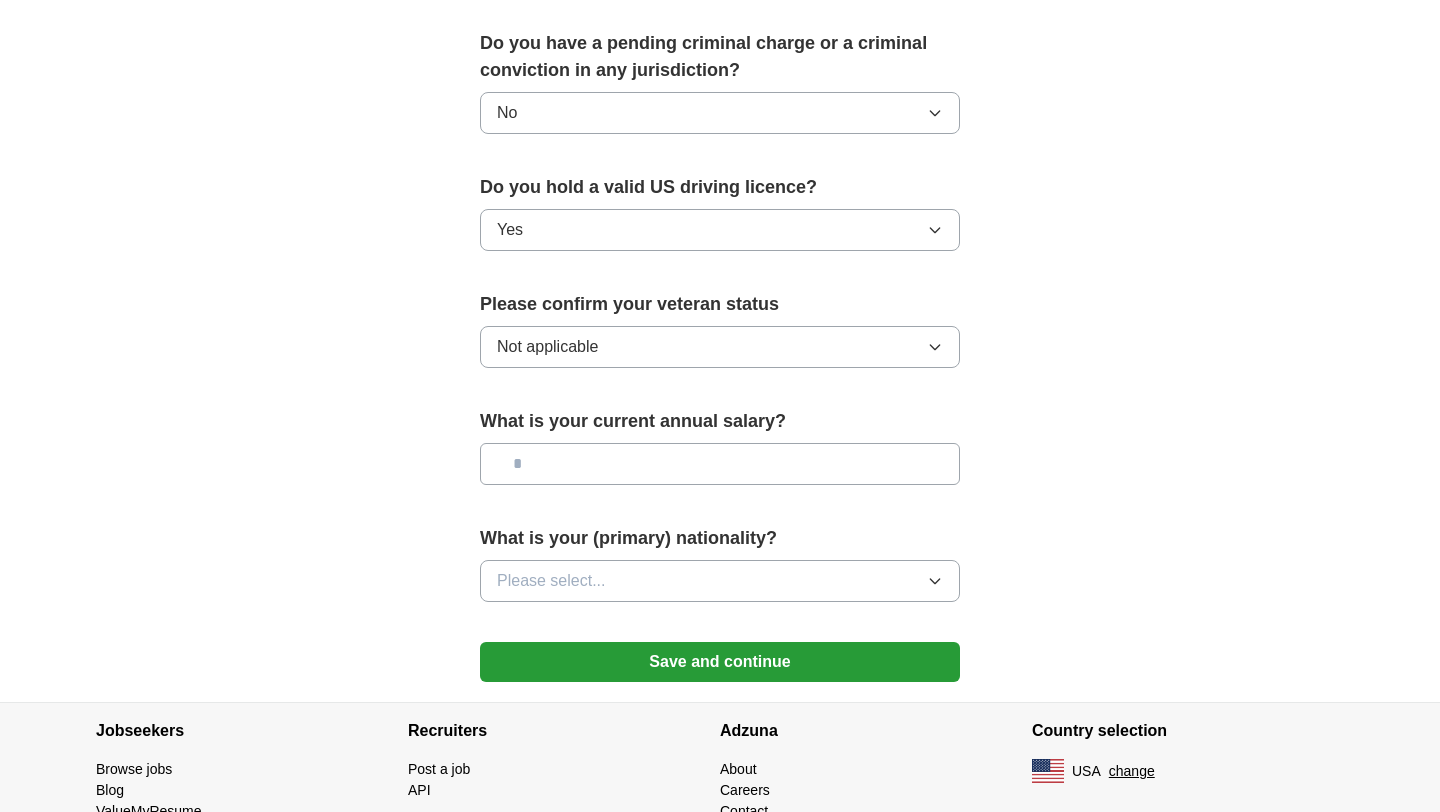 click at bounding box center [720, 464] 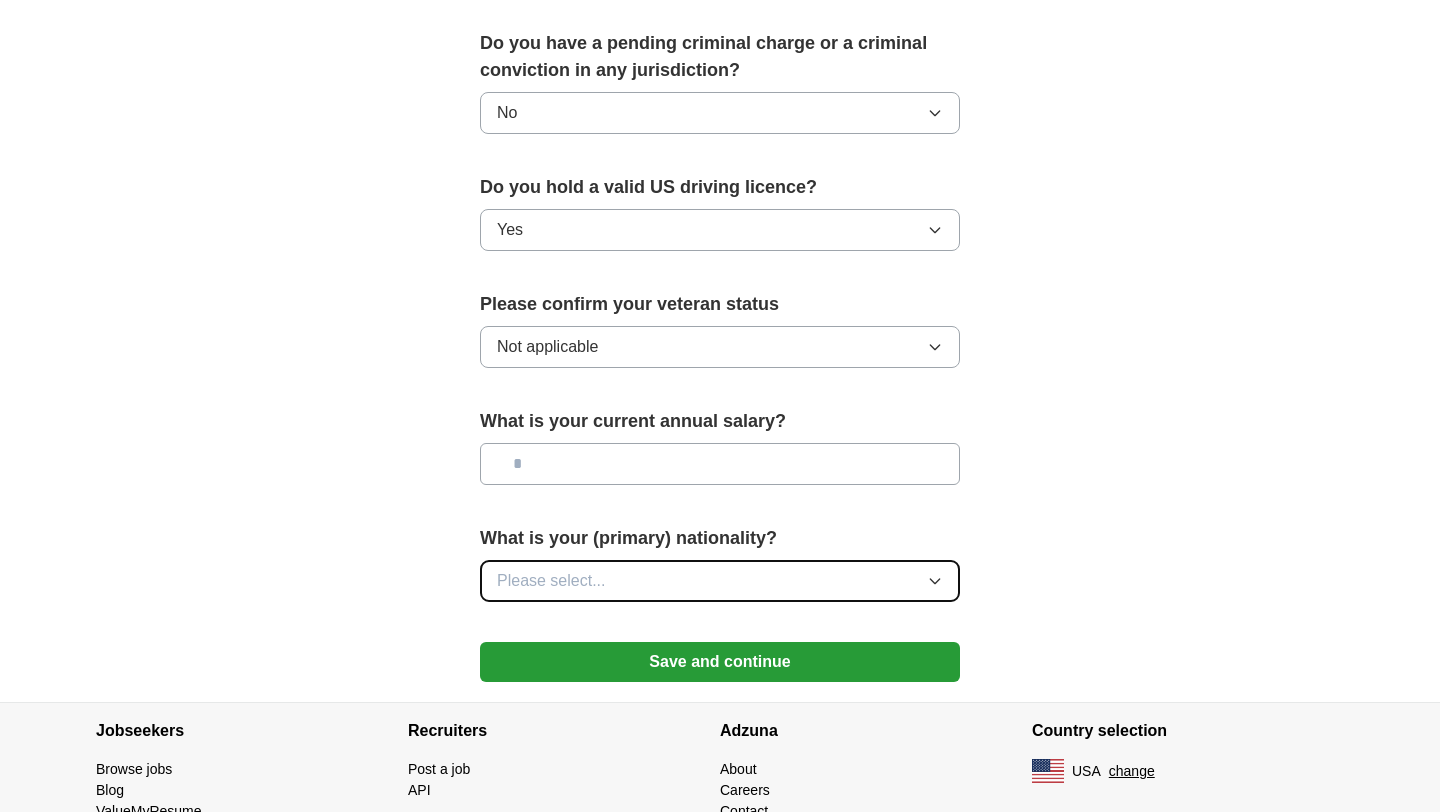 click on "Please select..." at bounding box center [551, 581] 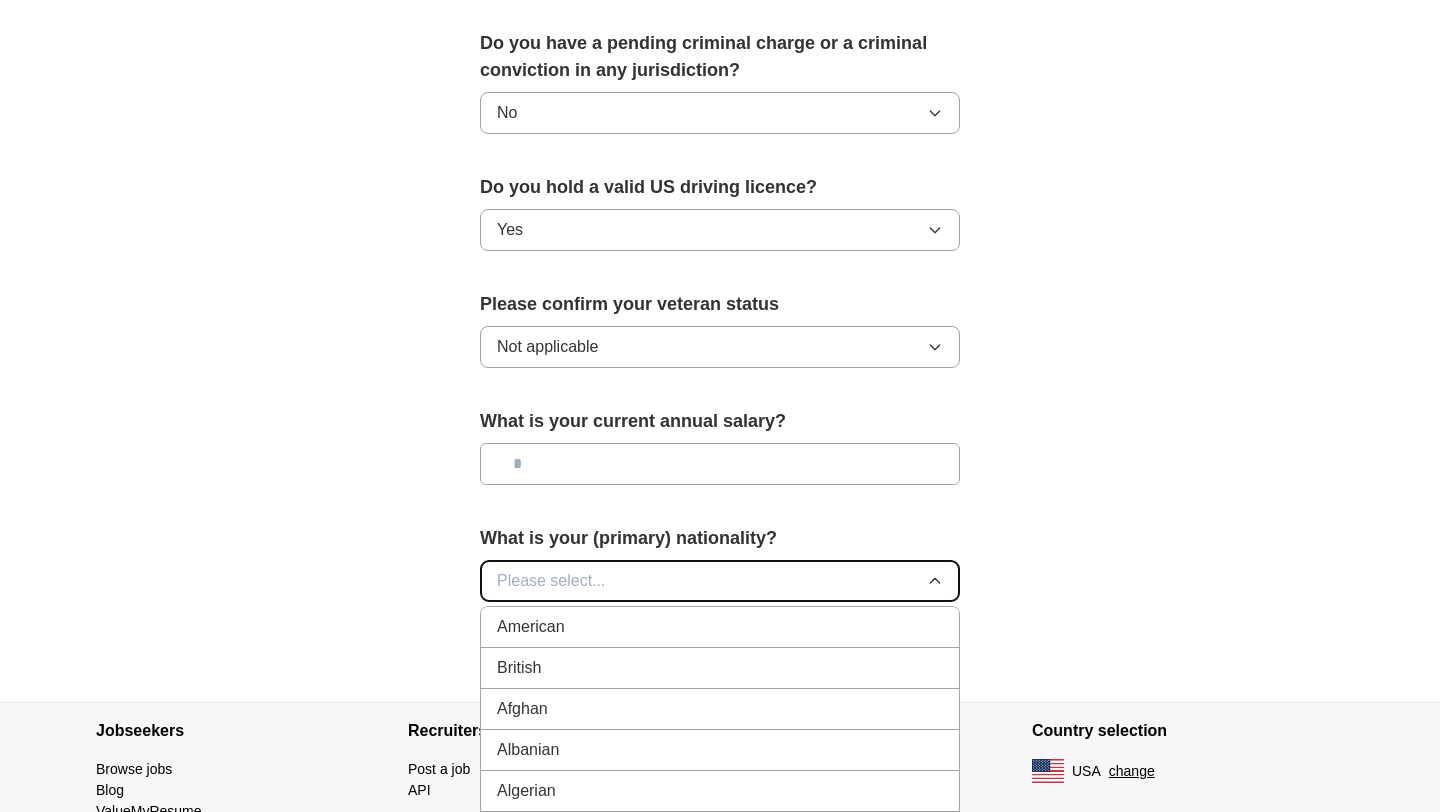 type 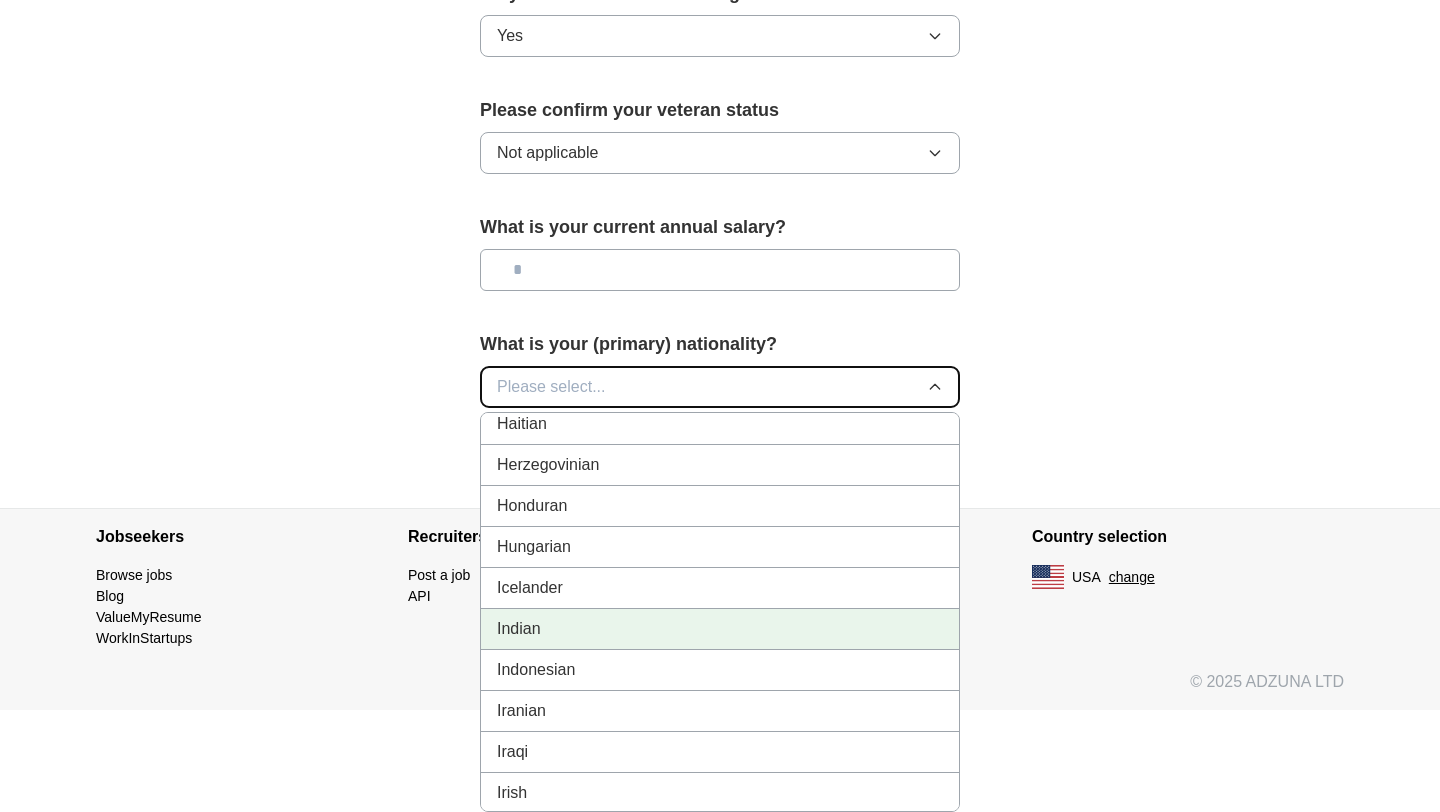 scroll, scrollTop: 3101, scrollLeft: 0, axis: vertical 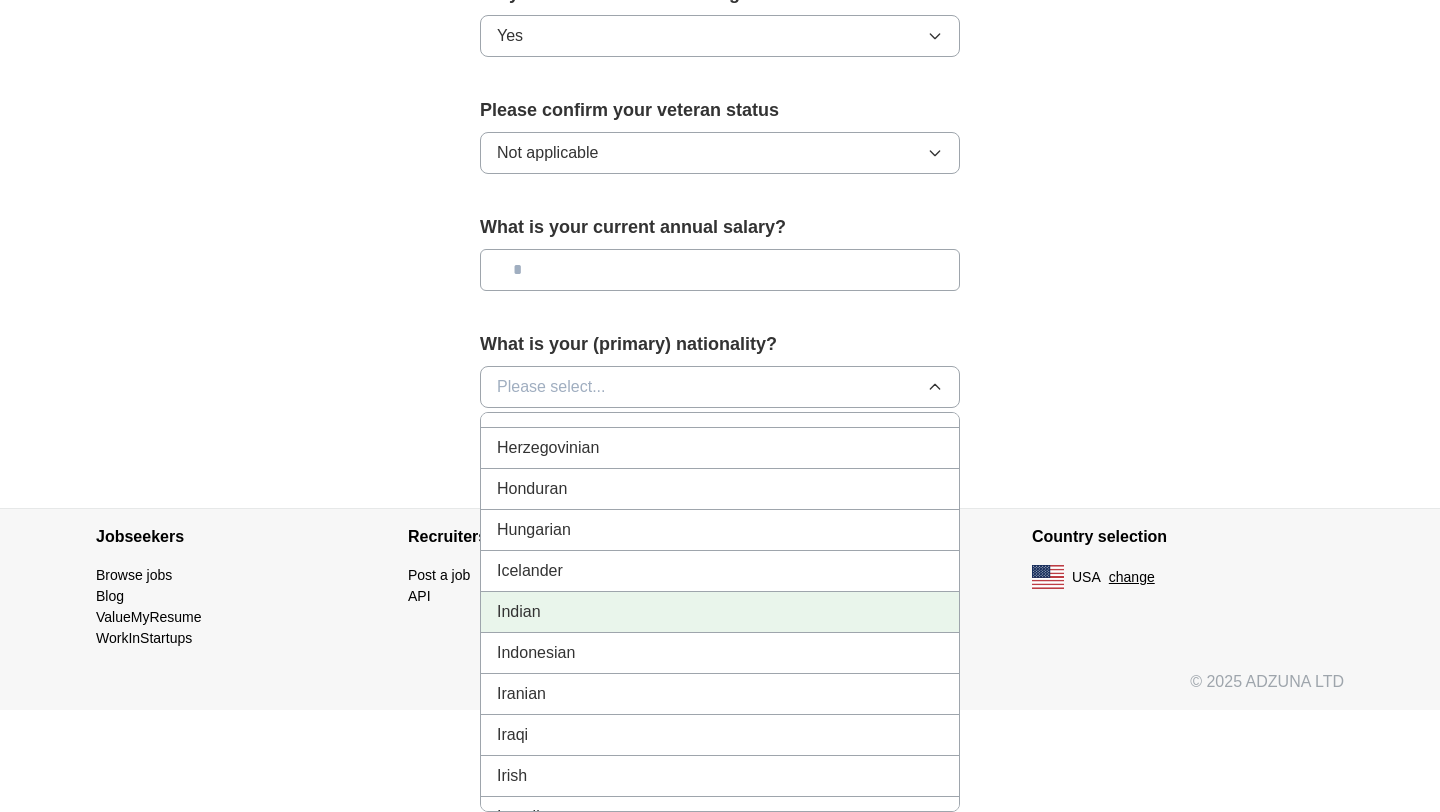 click on "Indian" at bounding box center [720, 612] 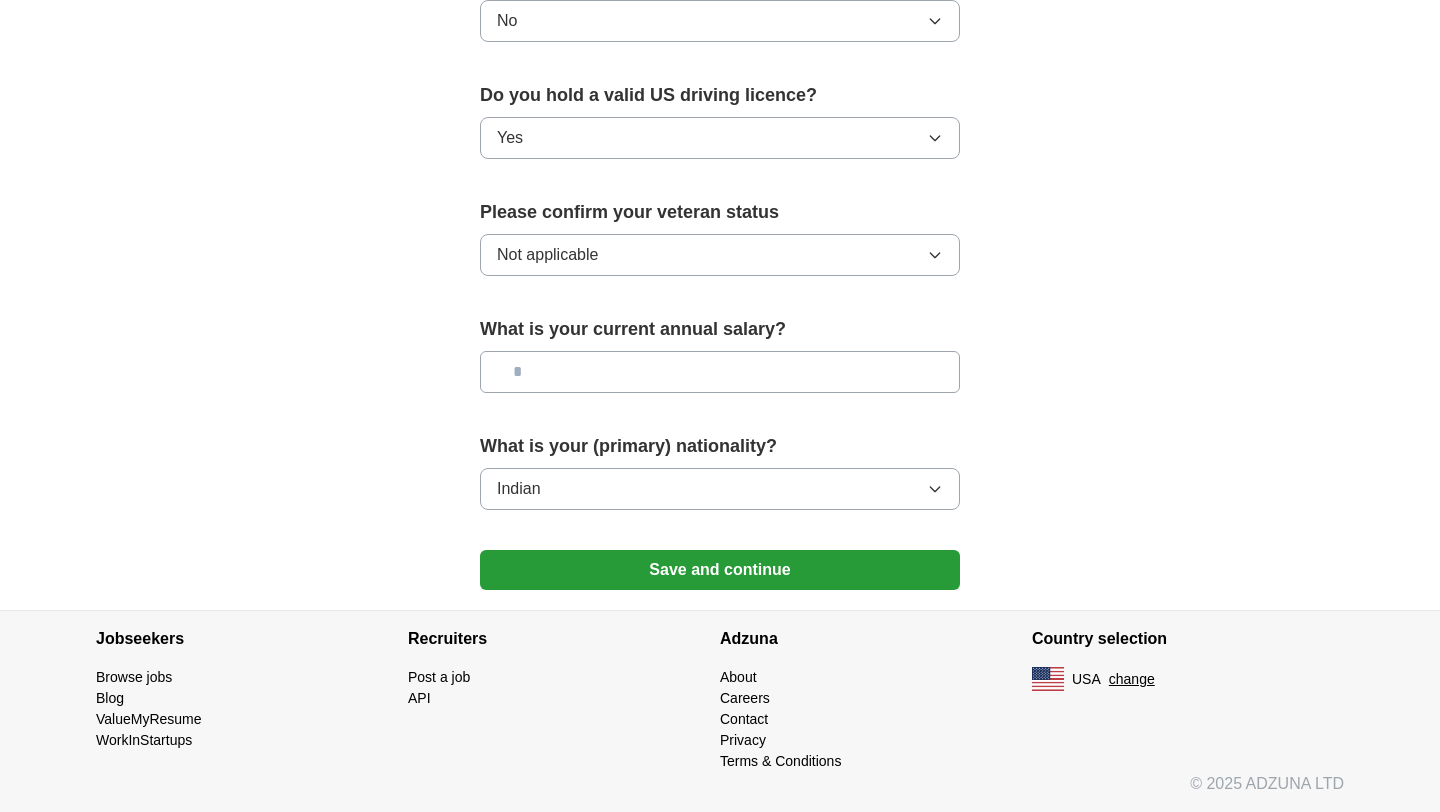scroll, scrollTop: 1241, scrollLeft: 0, axis: vertical 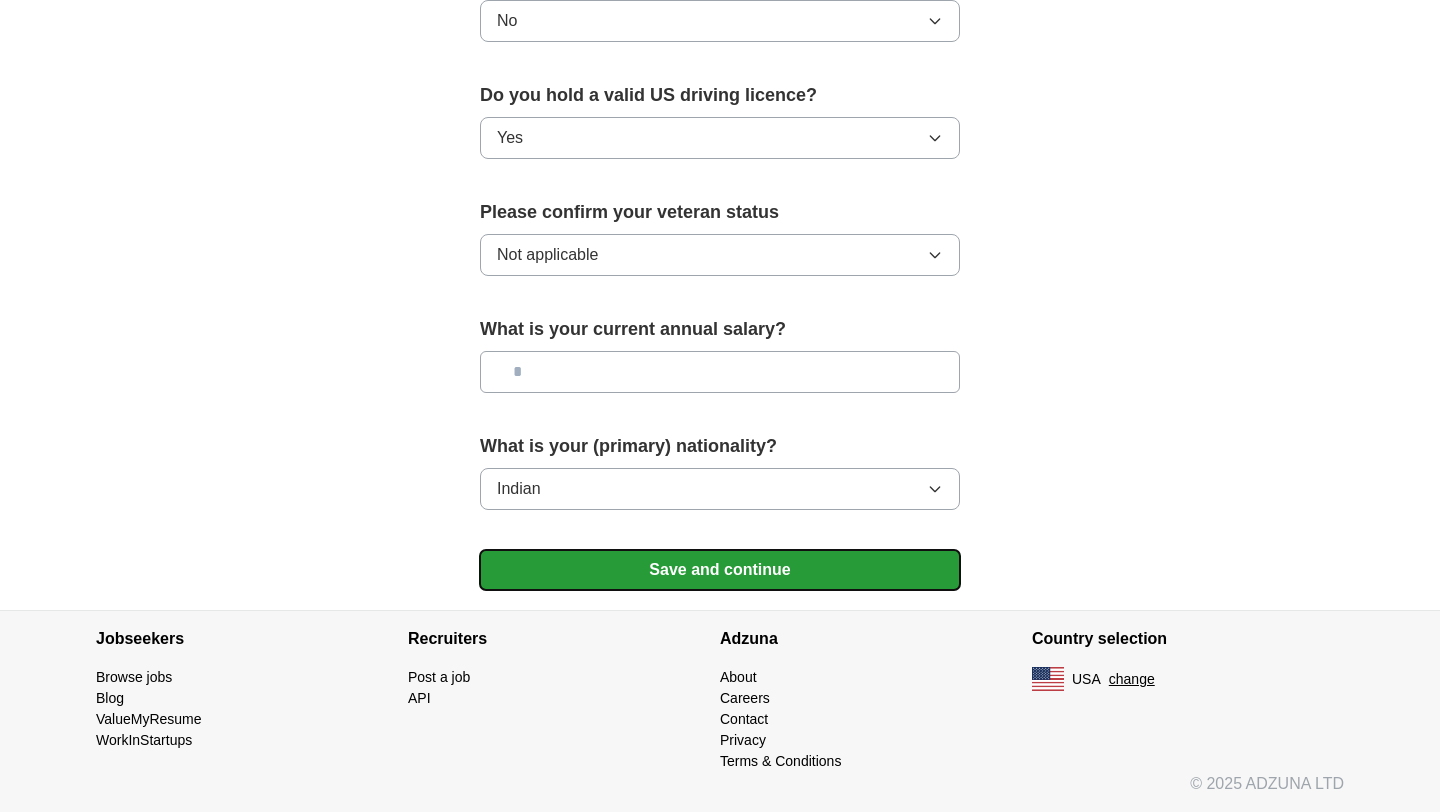 click on "Save and continue" at bounding box center (720, 570) 